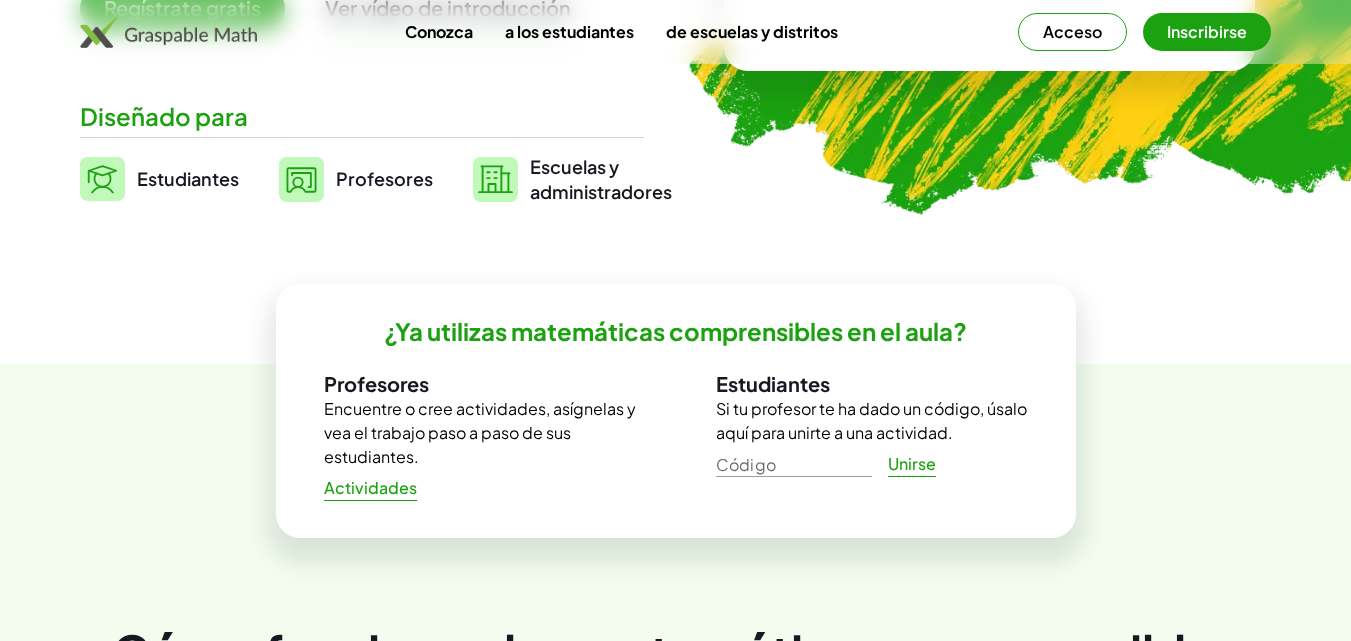 scroll, scrollTop: 500, scrollLeft: 0, axis: vertical 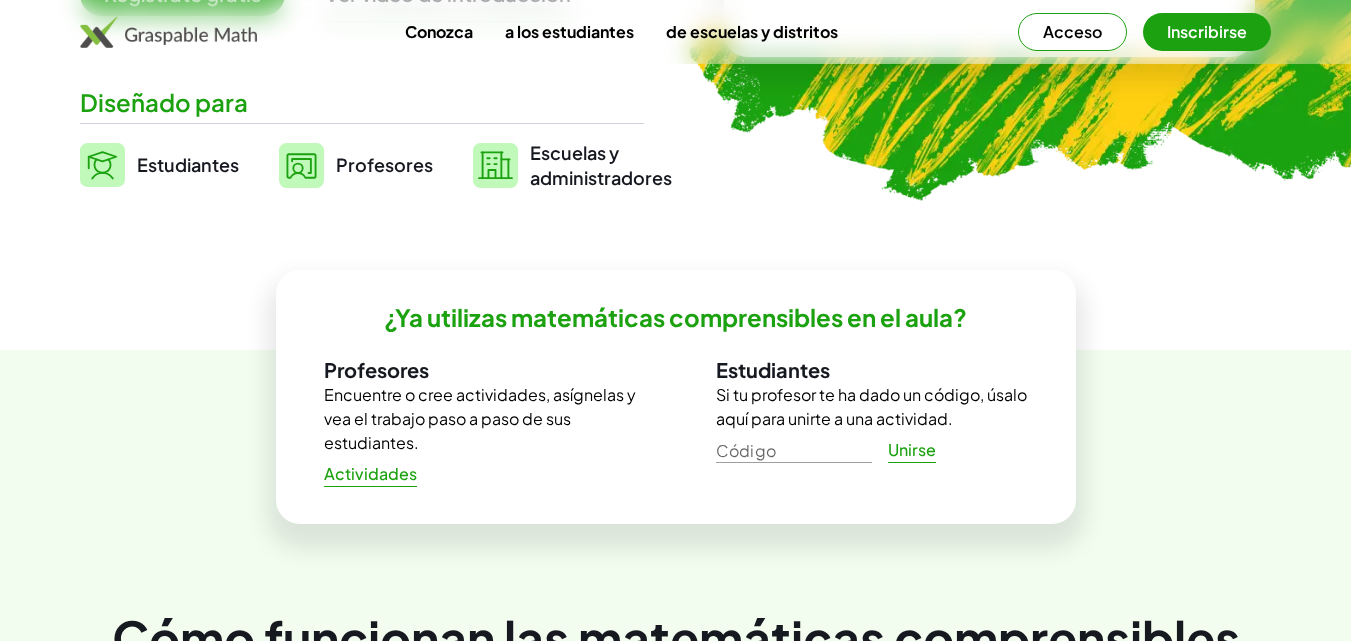 click on "Profesores" at bounding box center (384, 164) 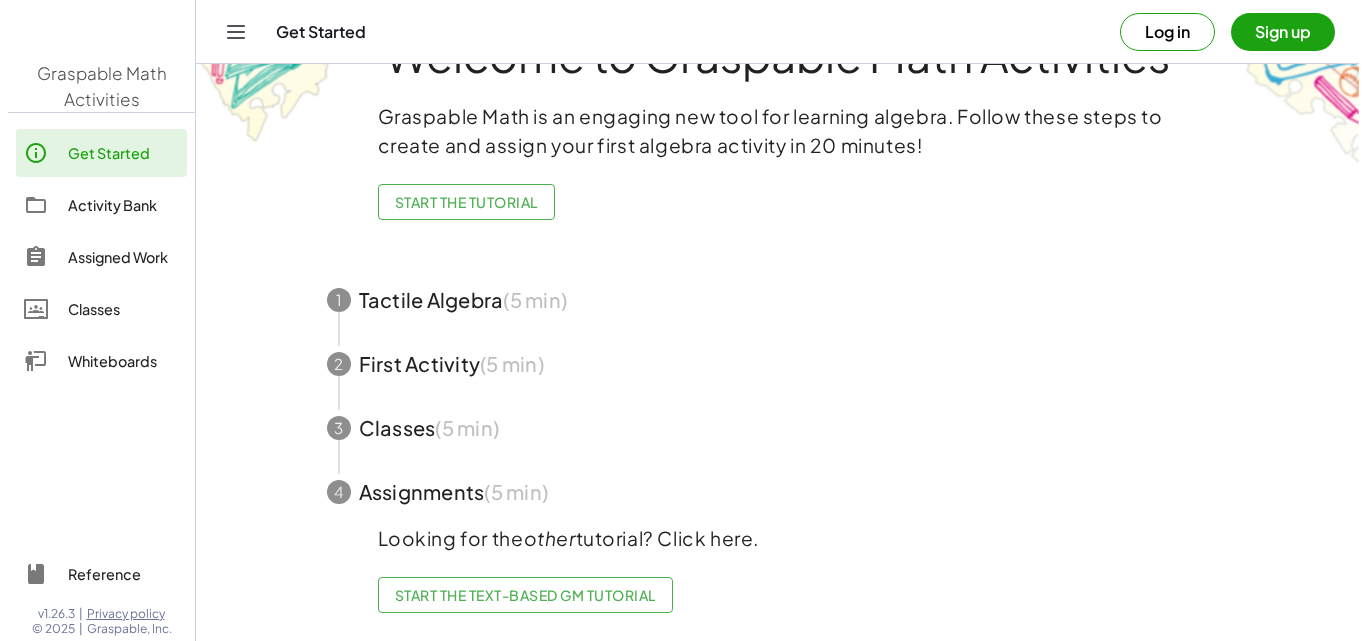 scroll, scrollTop: 0, scrollLeft: 0, axis: both 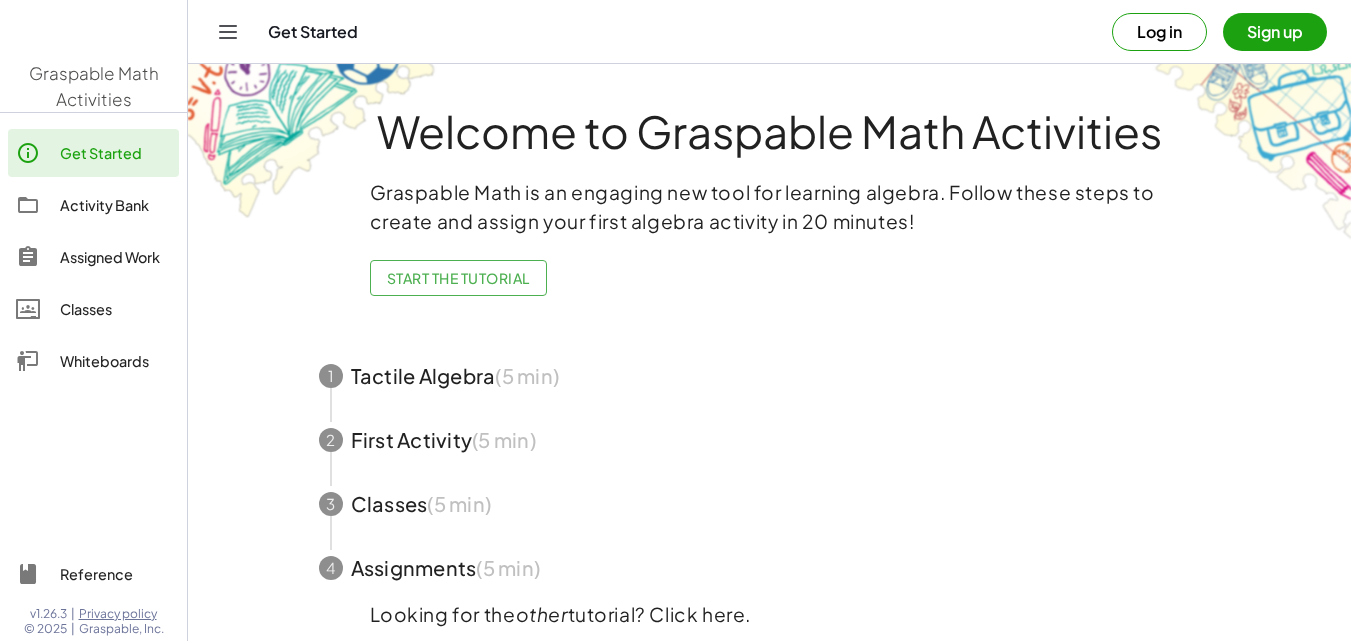 click on "Welcome to Graspable Math Activities" at bounding box center [770, 127] 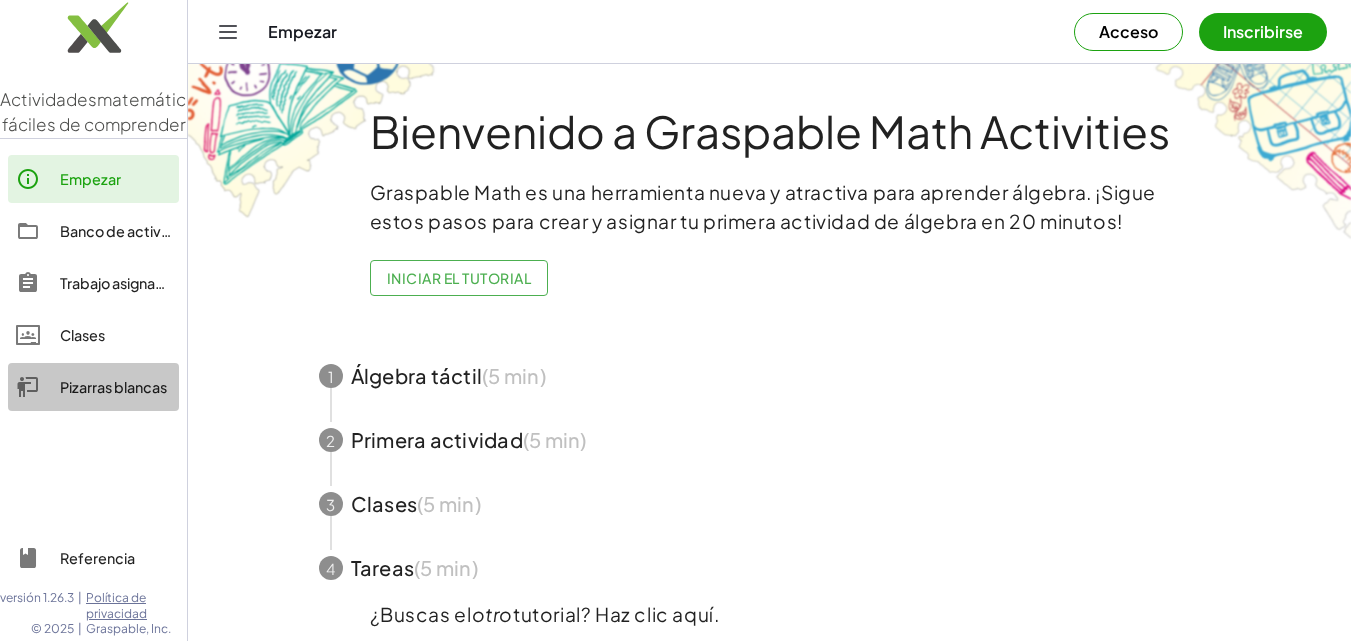 click on "Pizarras blancas" at bounding box center (113, 387) 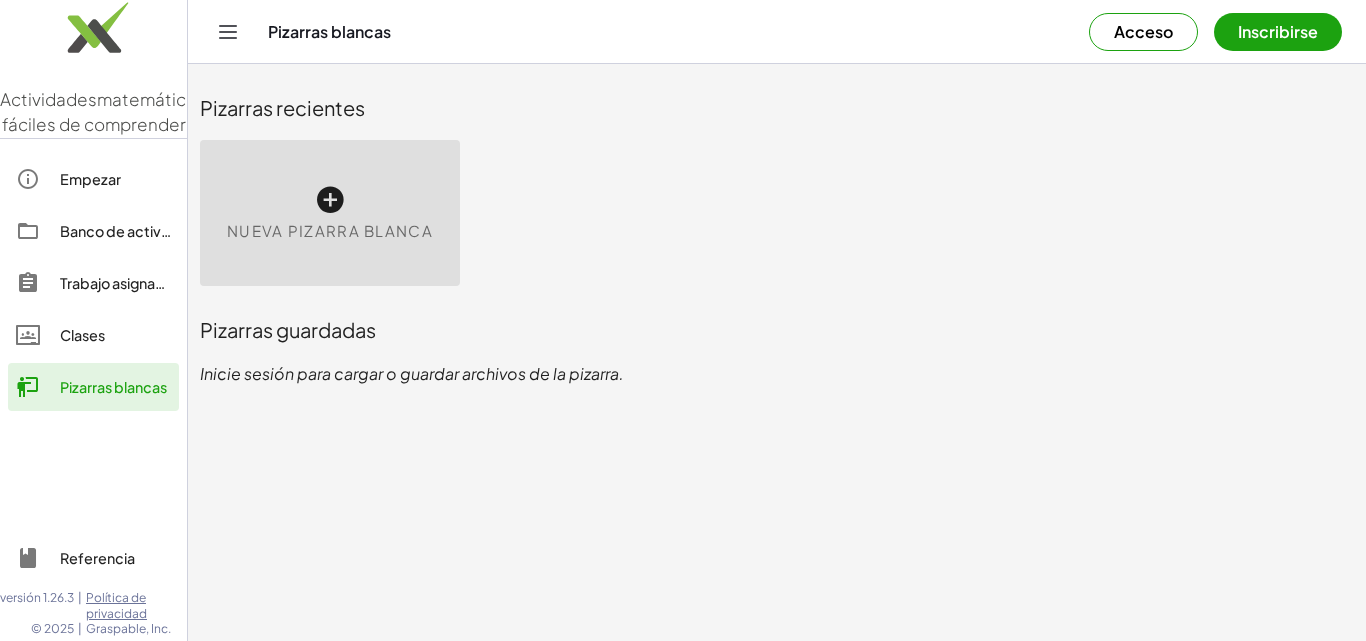 click at bounding box center (330, 200) 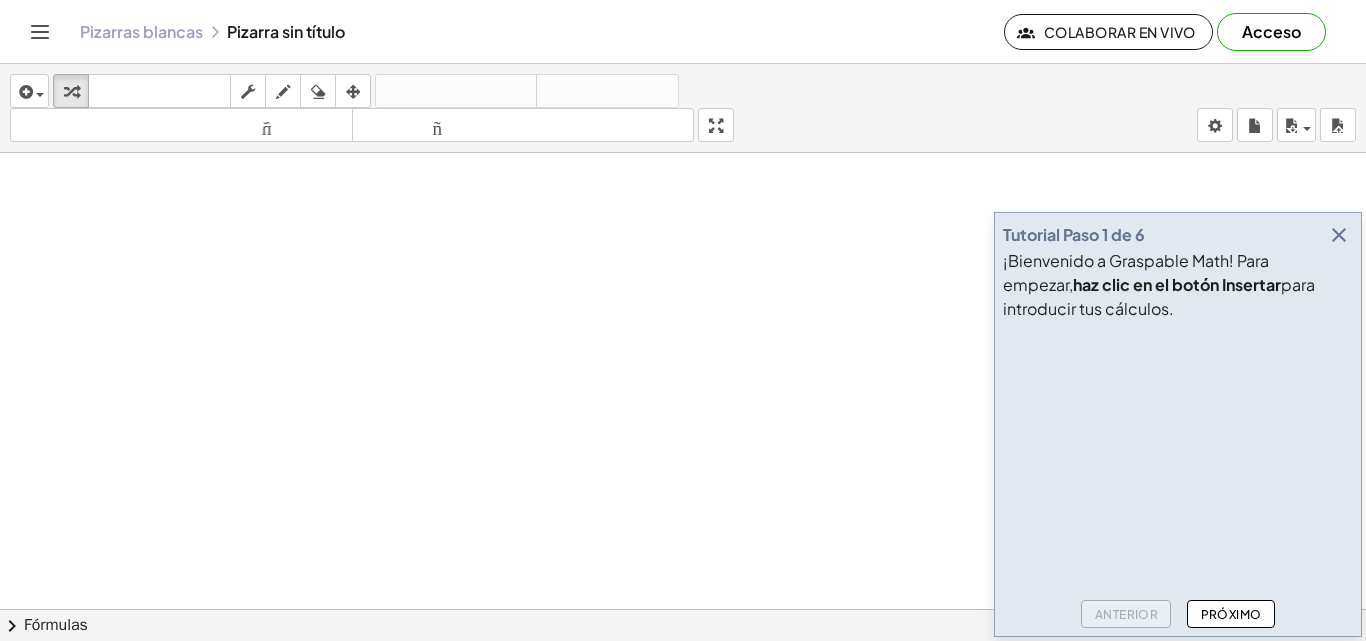 click on "¡Bienvenido a Graspable Math! Para empezar,  haz clic en el botón Insertar  para introducir tus cálculos." at bounding box center (1178, 285) 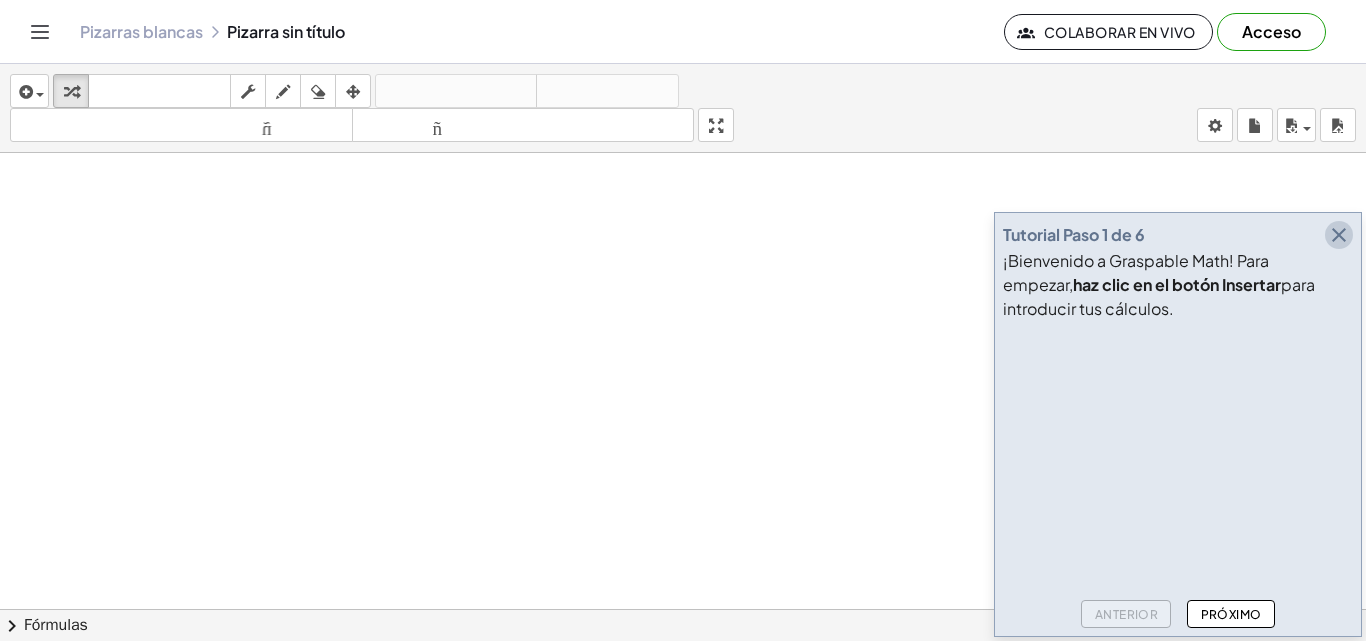 click at bounding box center (1339, 235) 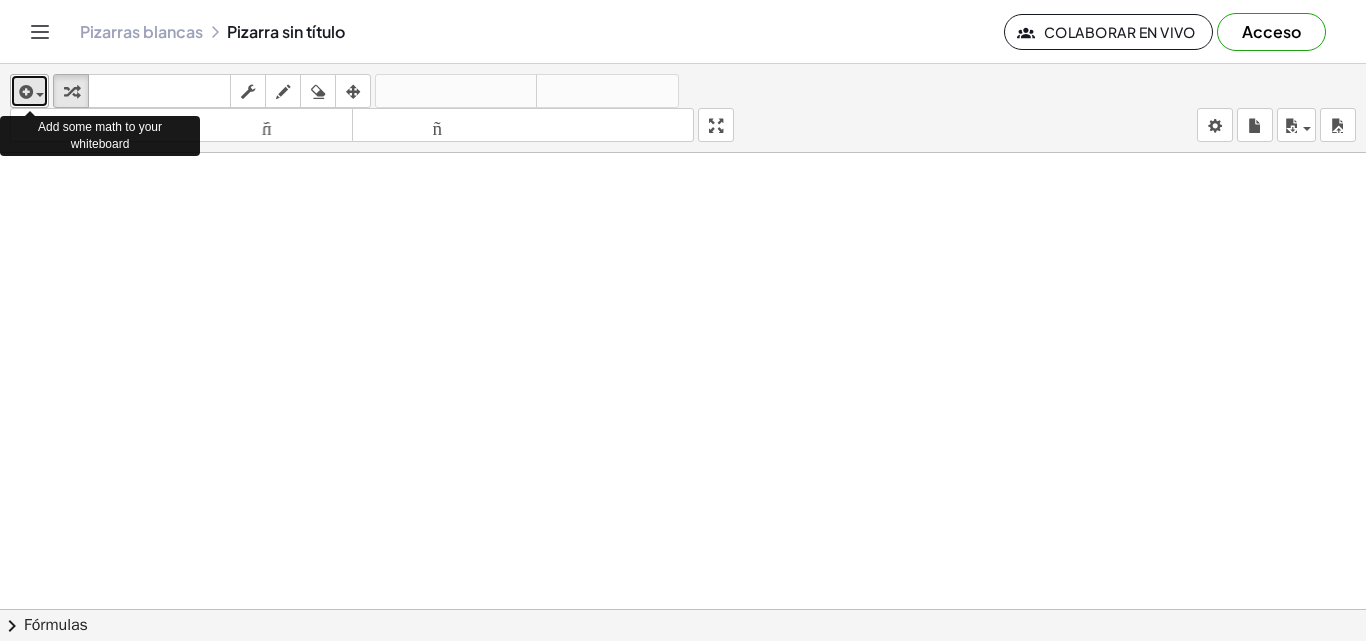 click at bounding box center [35, 94] 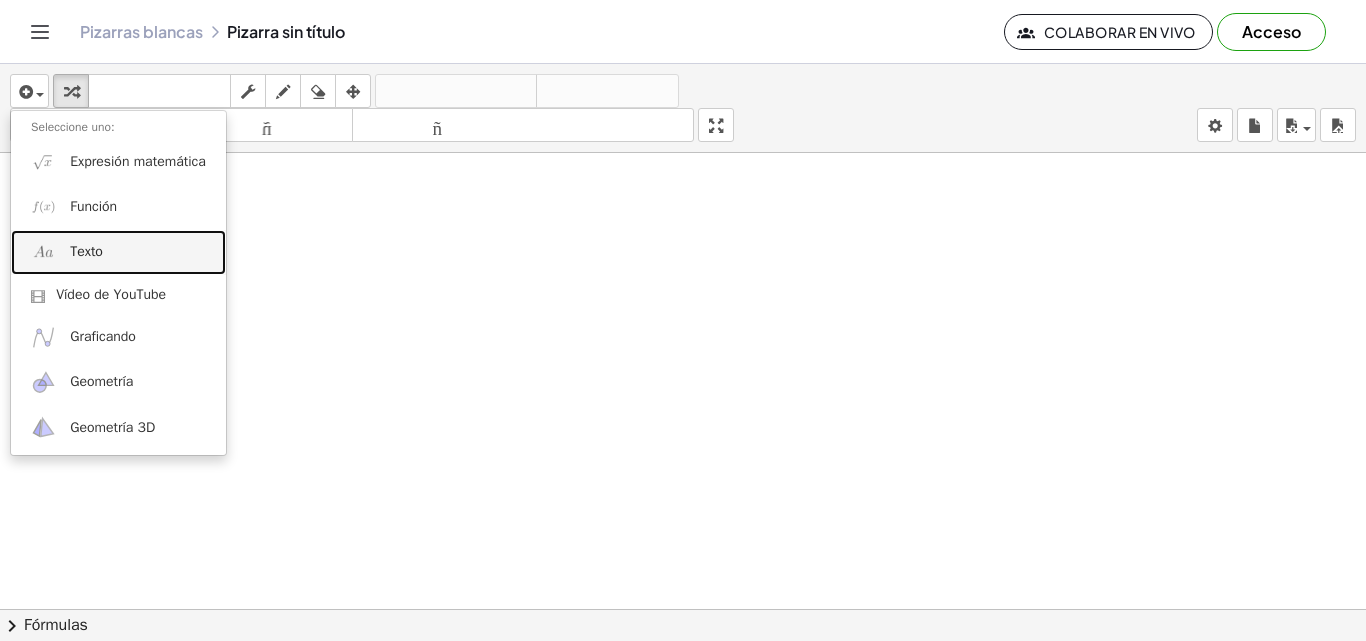 click on "Texto" at bounding box center [86, 251] 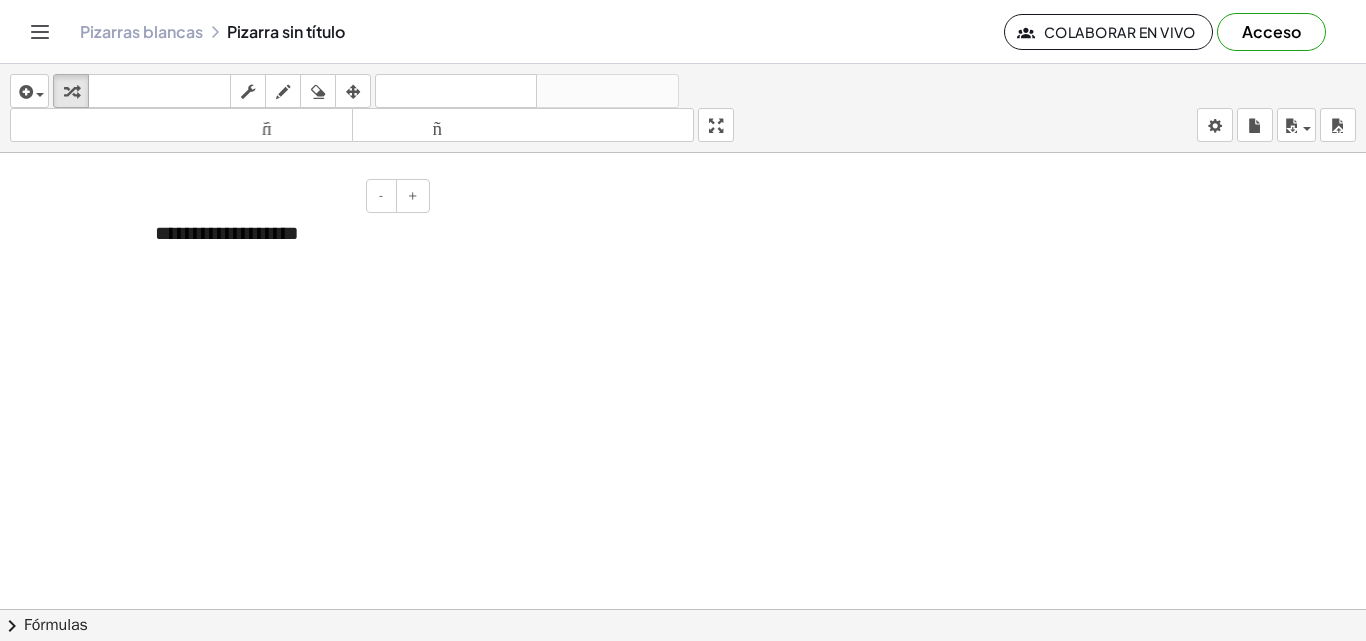 type 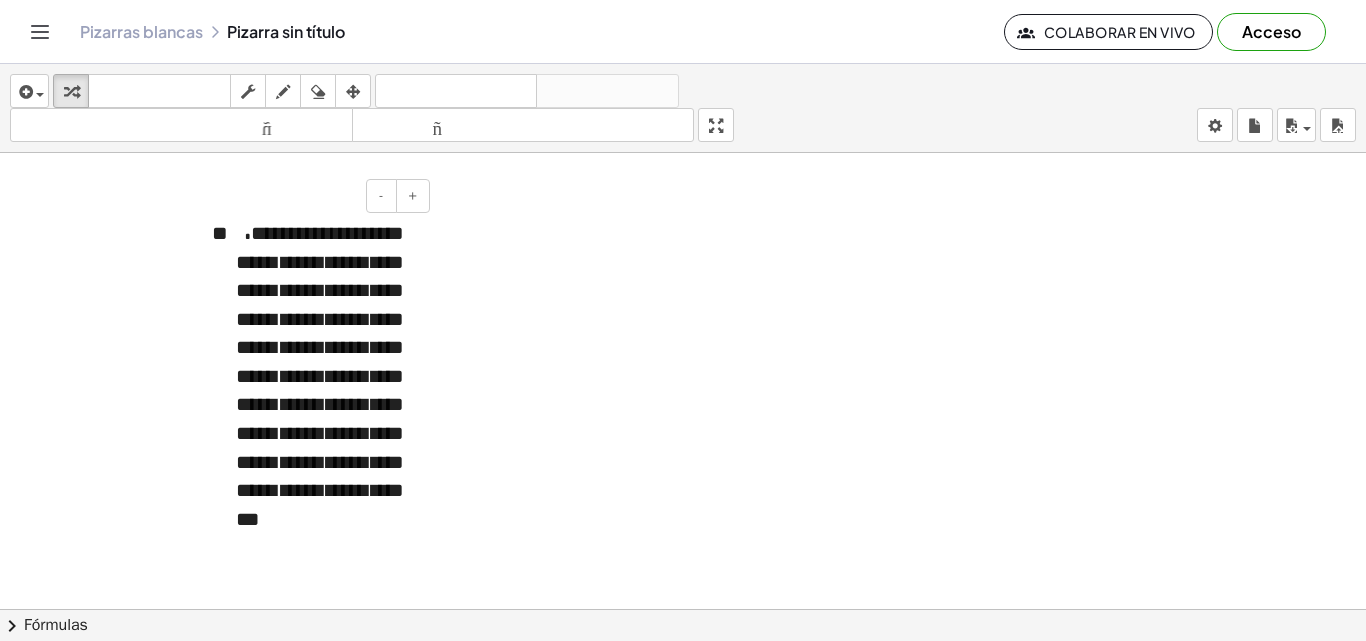 scroll, scrollTop: 9, scrollLeft: 0, axis: vertical 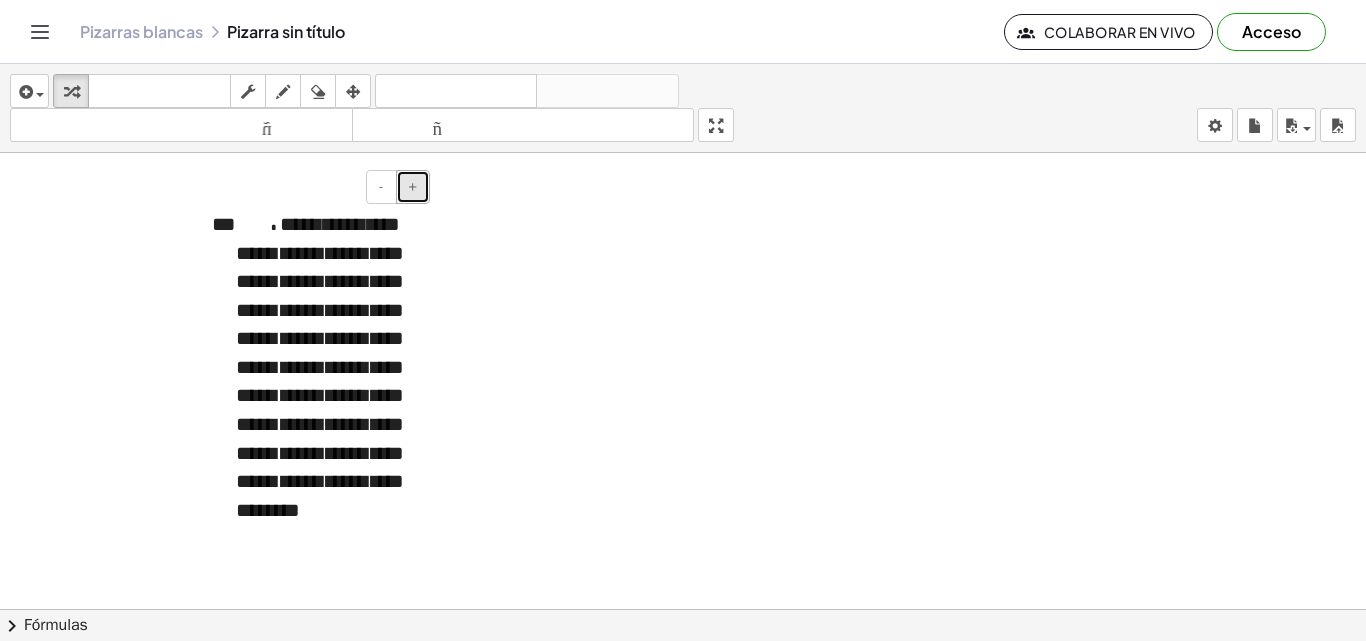 click on "+" at bounding box center (413, 186) 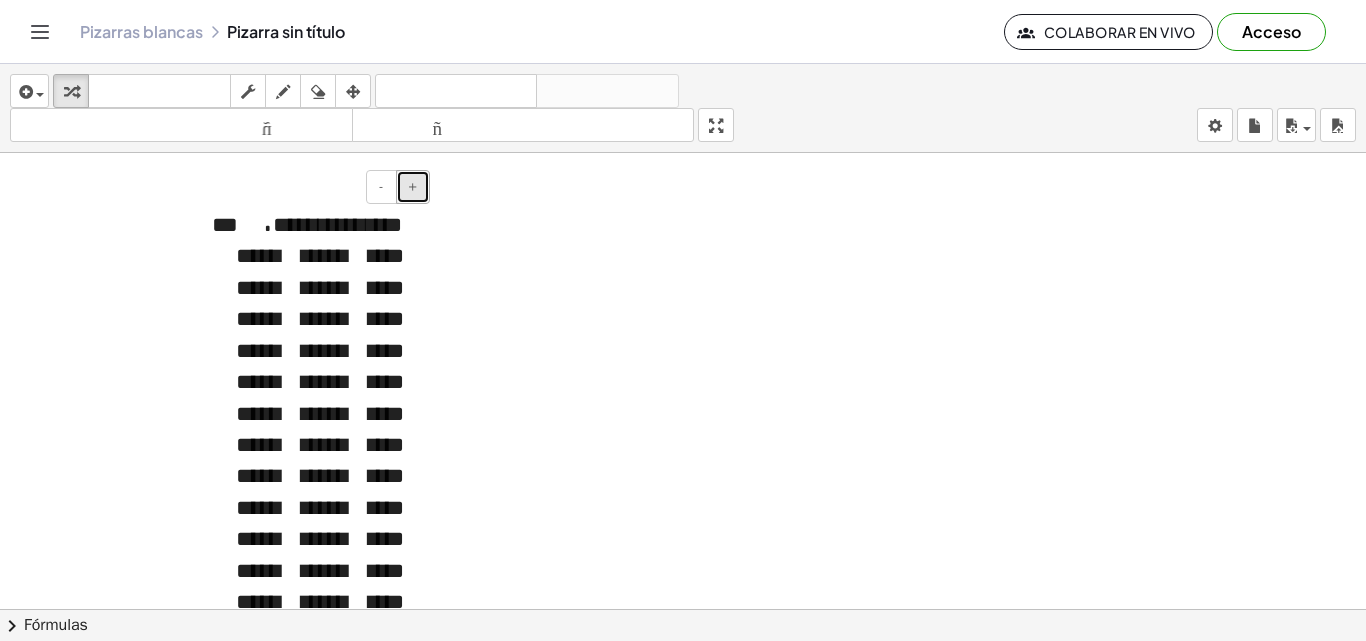 click on "+" at bounding box center (413, 186) 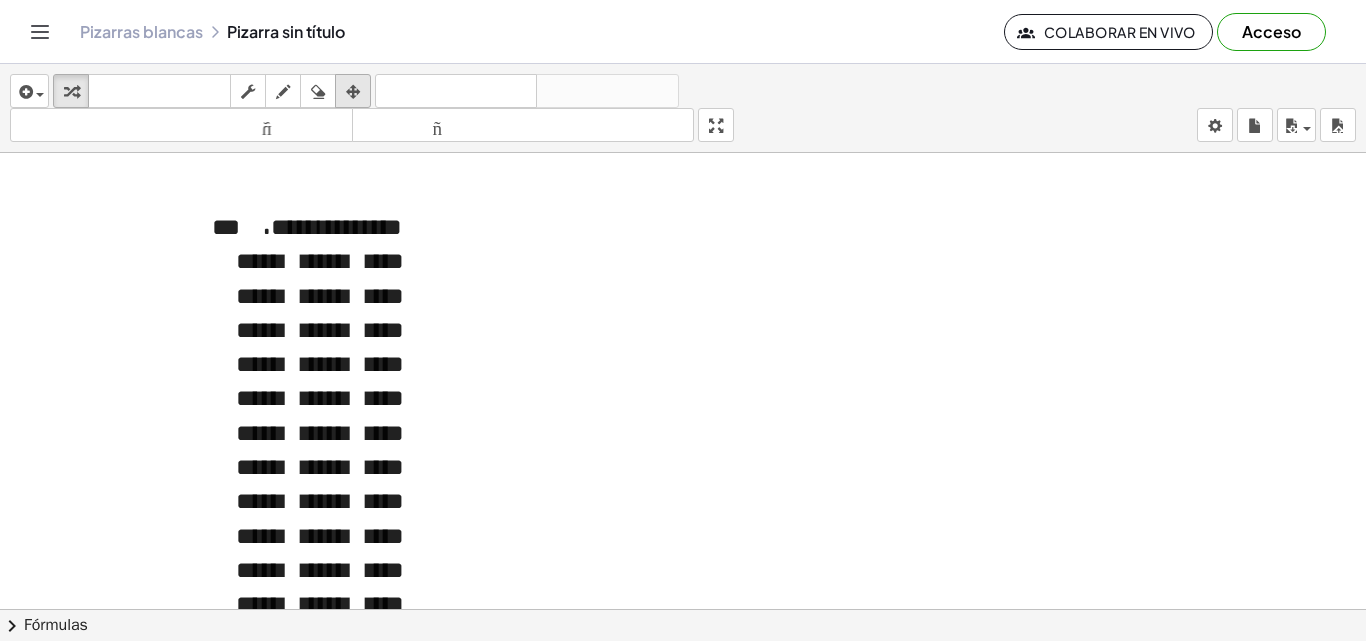click at bounding box center (353, 92) 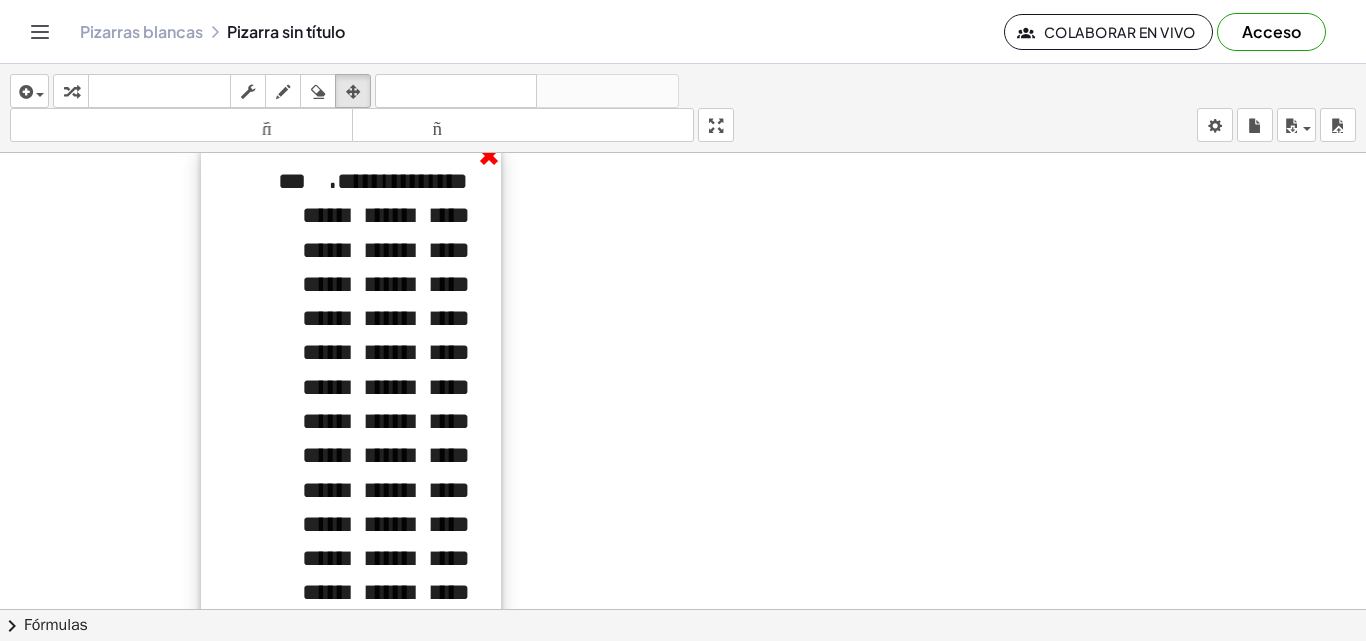 drag, startPoint x: 431, startPoint y: 451, endPoint x: 497, endPoint y: 163, distance: 295.46573 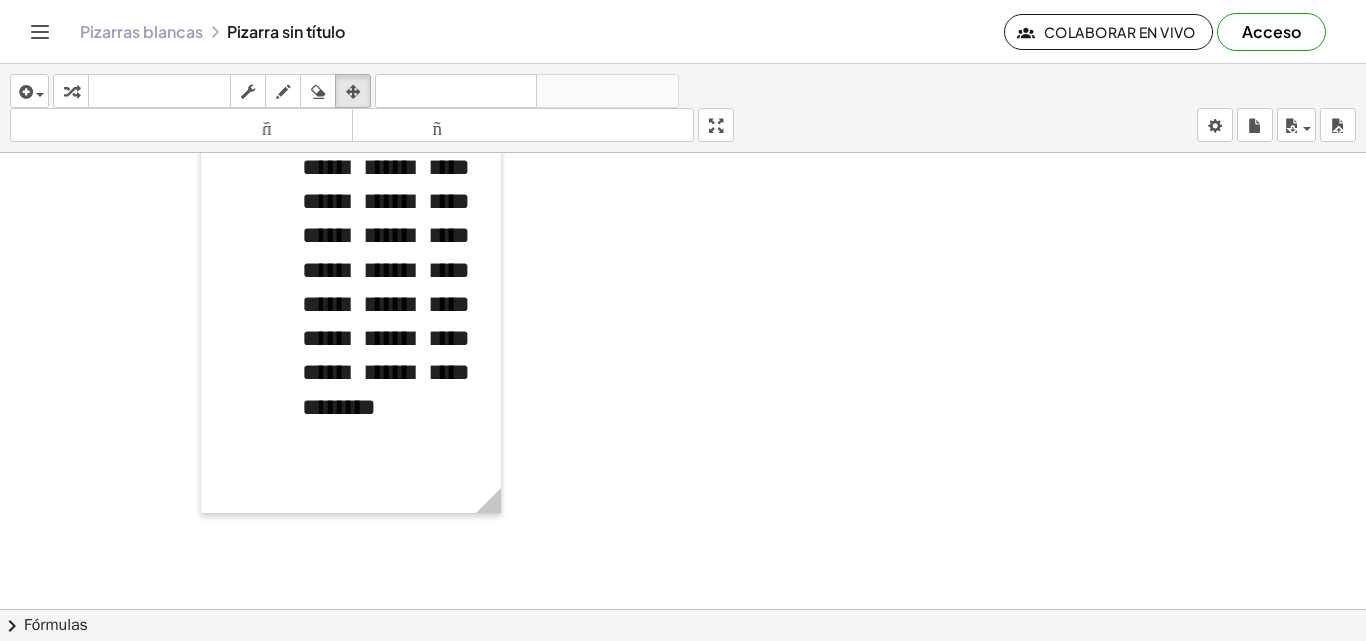scroll, scrollTop: 428, scrollLeft: 0, axis: vertical 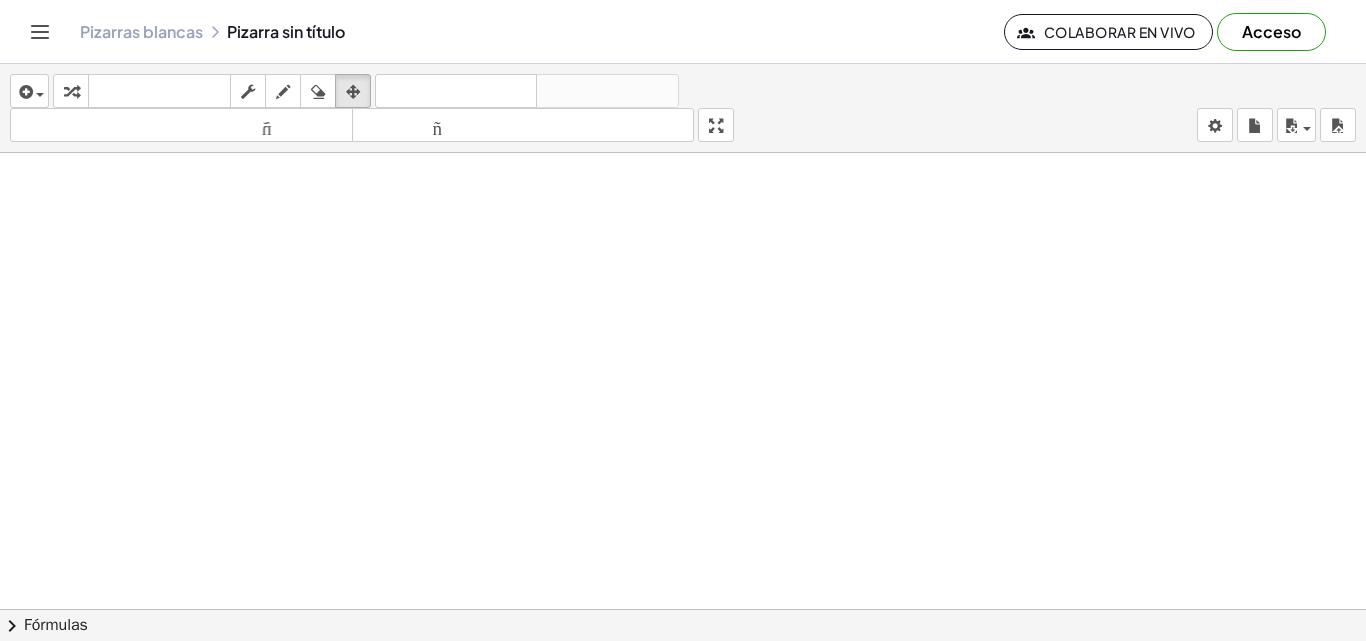 drag, startPoint x: 503, startPoint y: 305, endPoint x: 1210, endPoint y: 231, distance: 710.8622 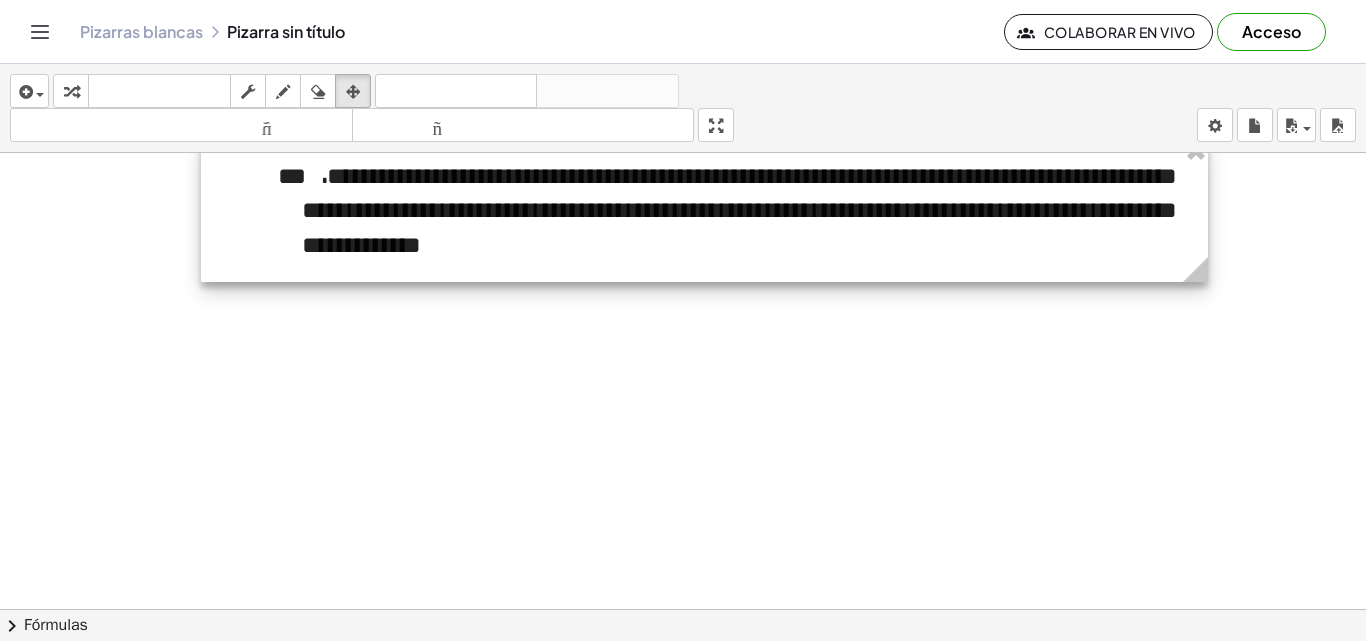 scroll, scrollTop: 0, scrollLeft: 0, axis: both 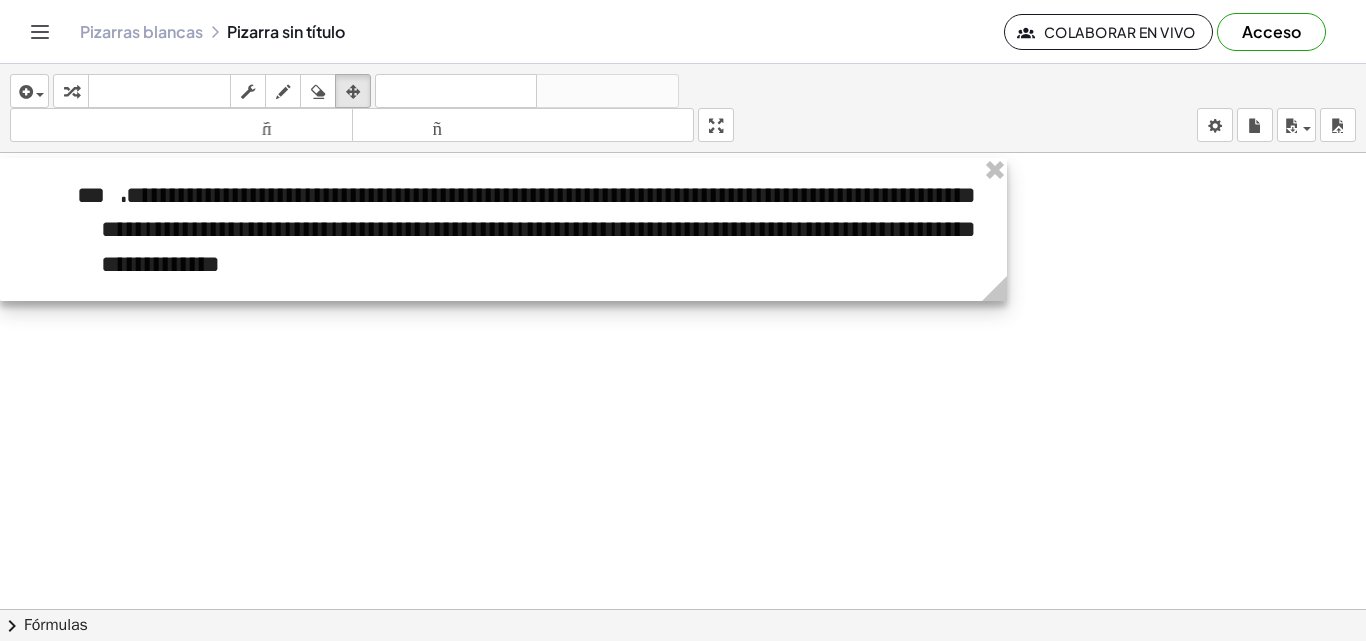 drag, startPoint x: 231, startPoint y: 200, endPoint x: 0, endPoint y: 205, distance: 231.05411 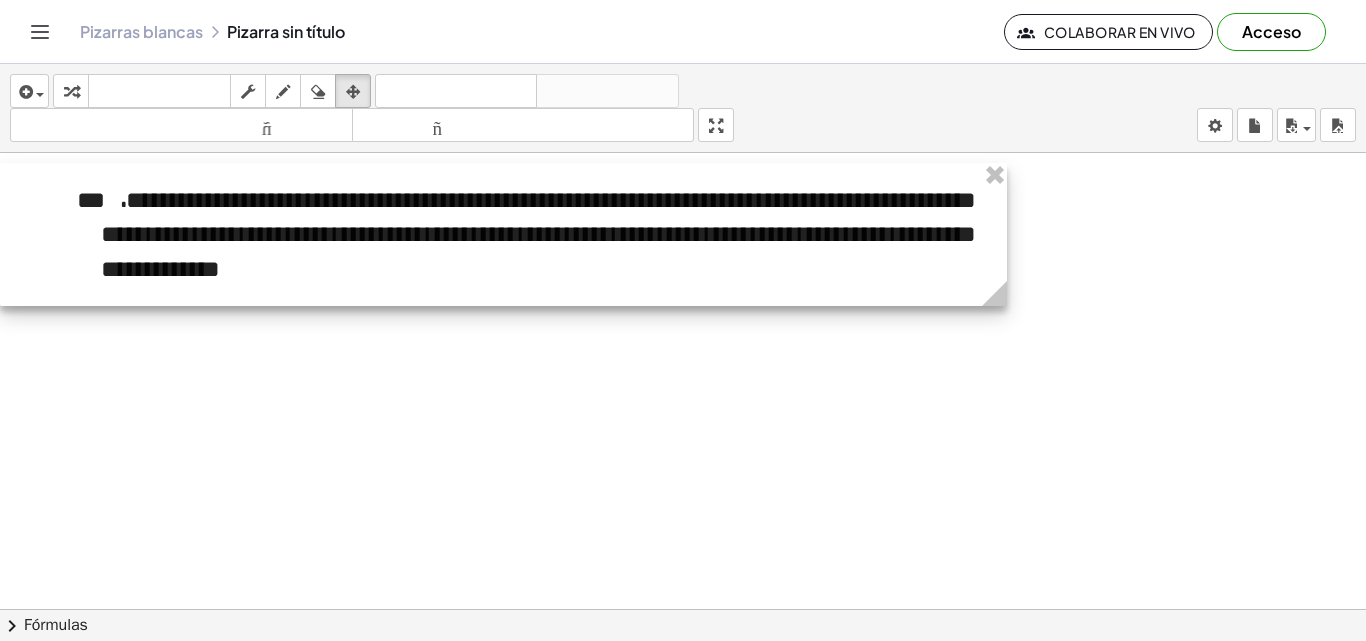 drag, startPoint x: 50, startPoint y: 222, endPoint x: 25, endPoint y: 227, distance: 25.495098 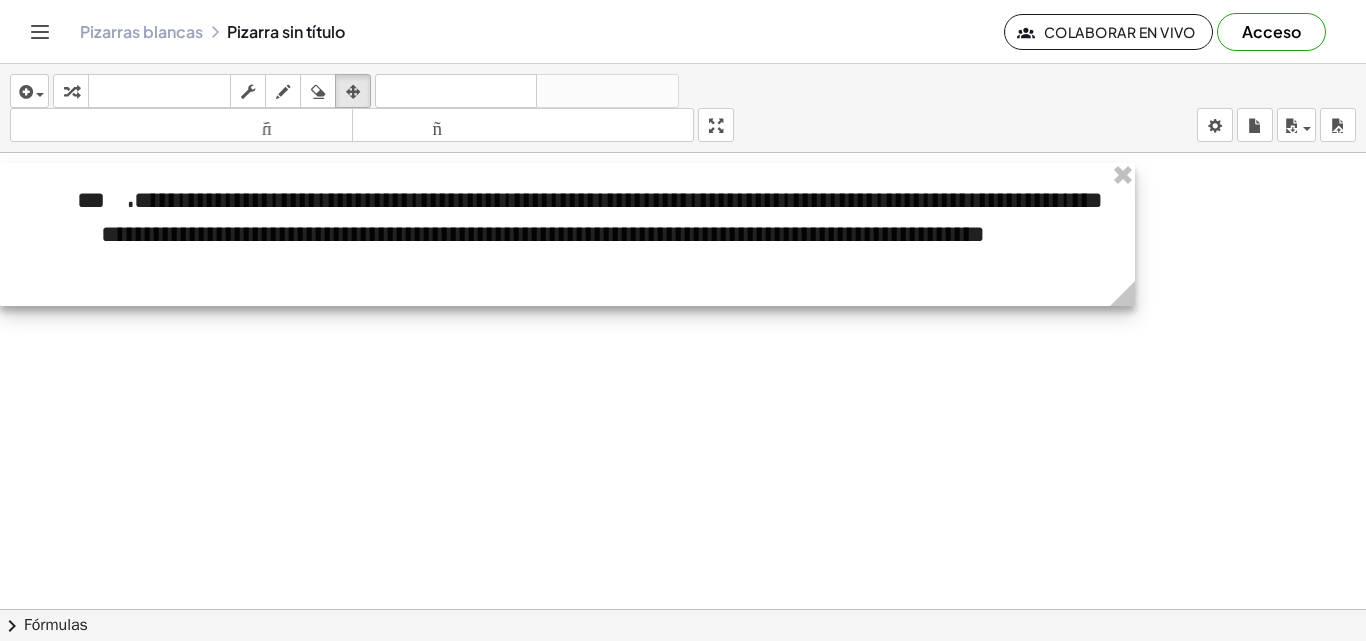 drag, startPoint x: 1005, startPoint y: 306, endPoint x: 1133, endPoint y: 238, distance: 144.94136 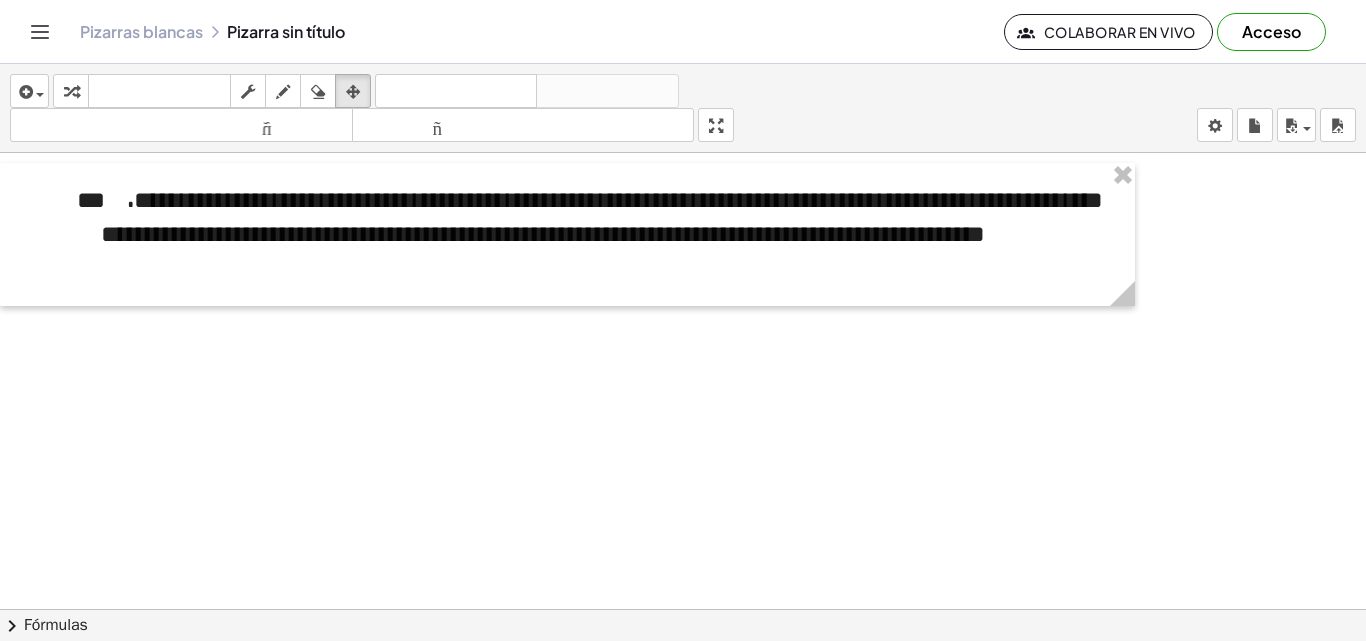 drag, startPoint x: 724, startPoint y: 123, endPoint x: 724, endPoint y: 210, distance: 87 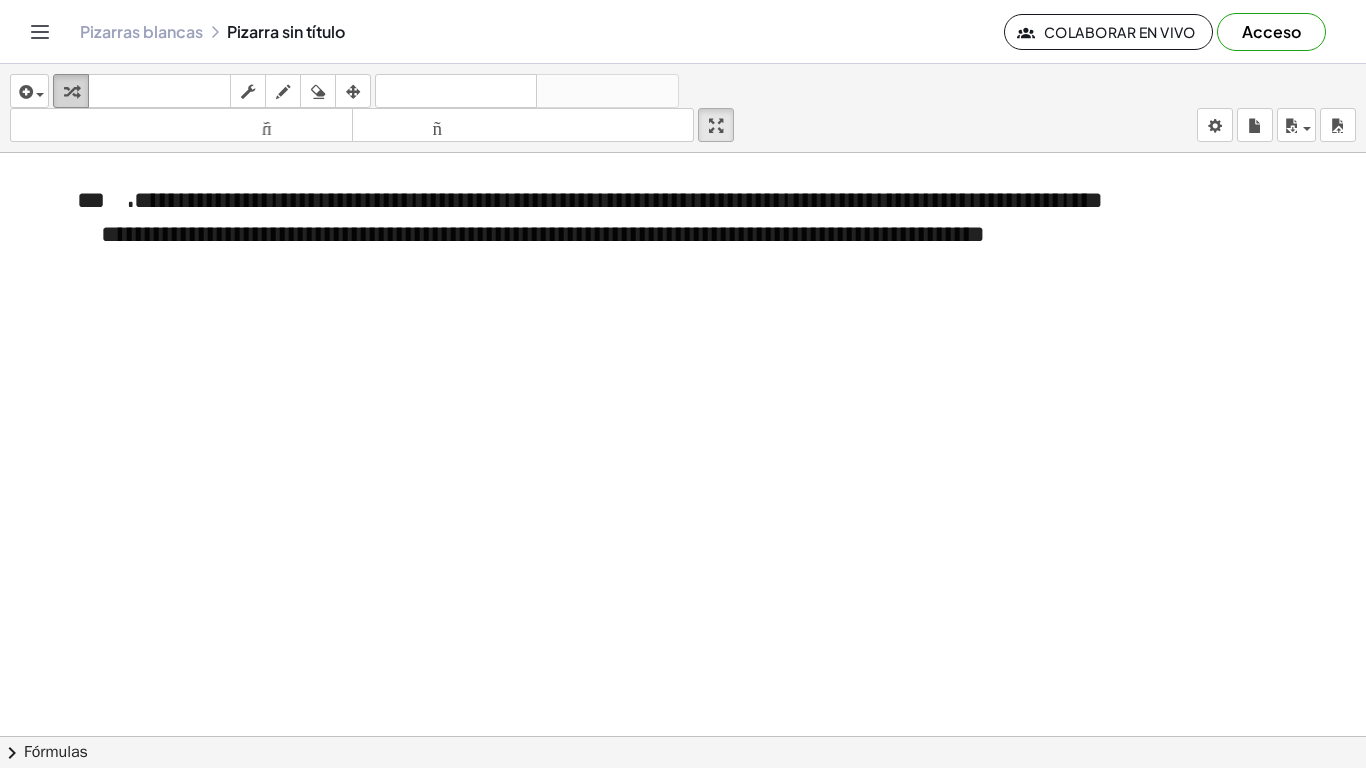 click at bounding box center (71, 92) 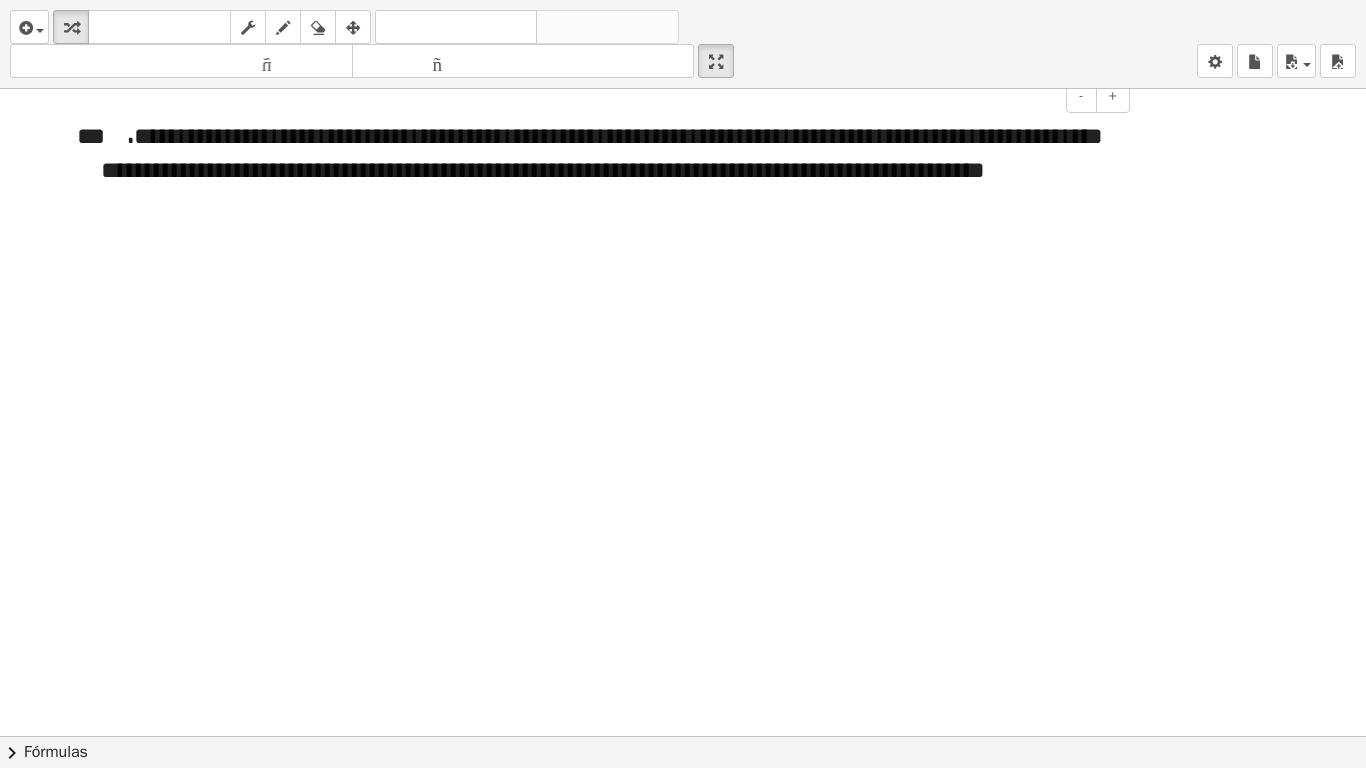 click on "**" at bounding box center [91, 136] 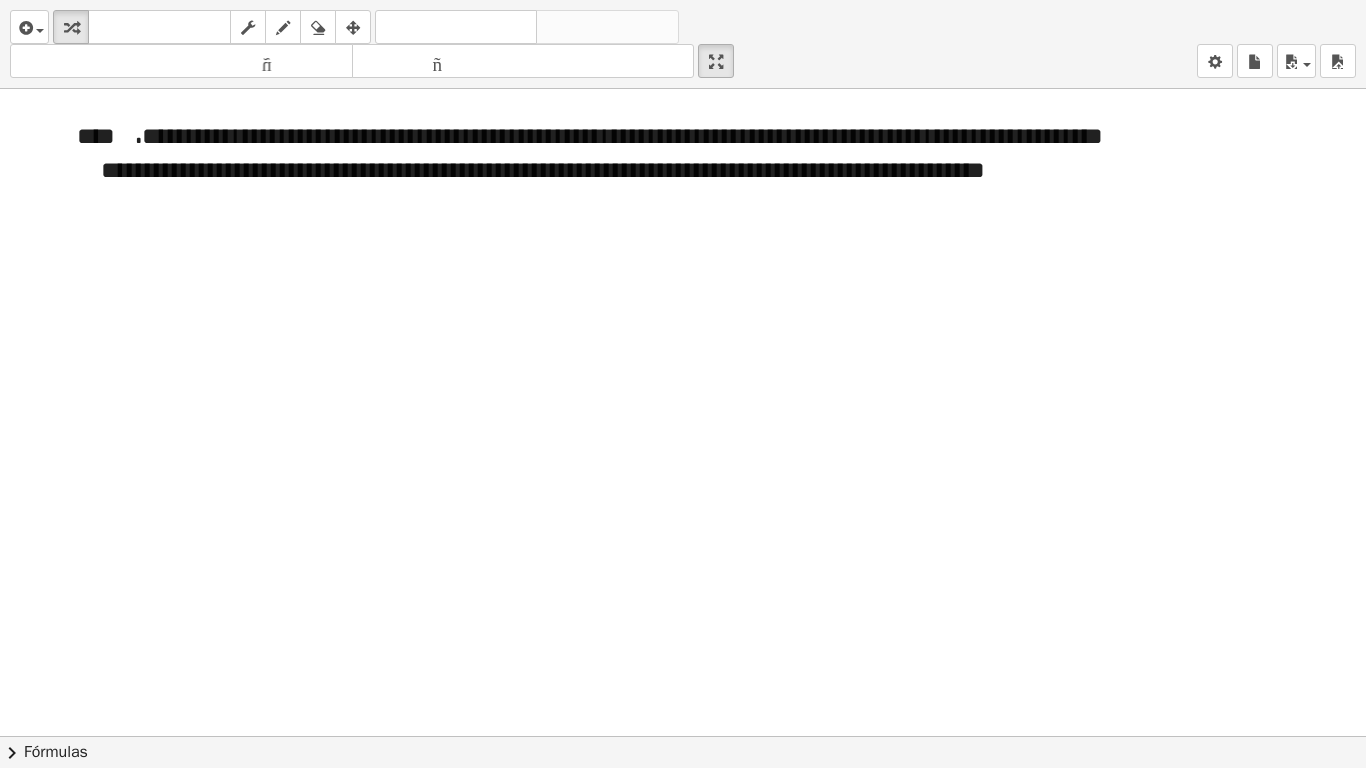 click at bounding box center (683, 736) 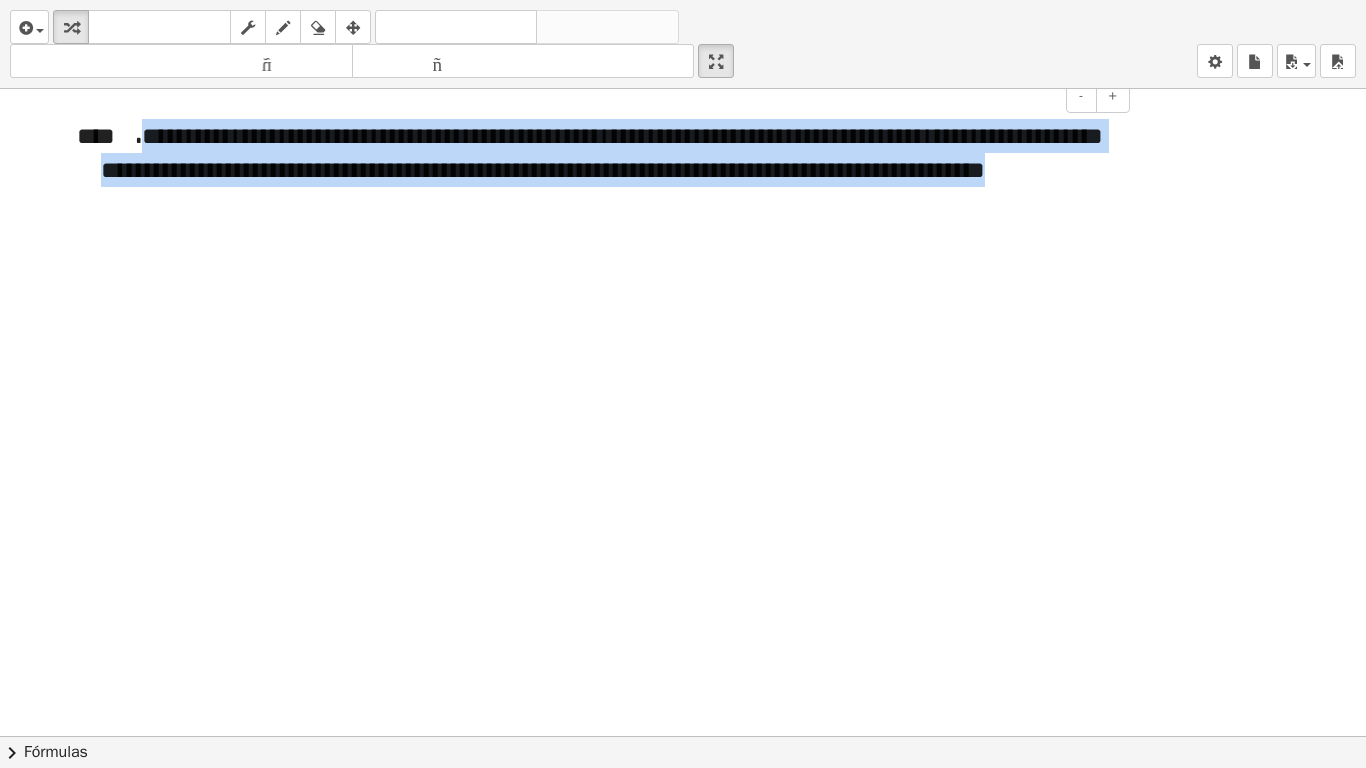 drag, startPoint x: 346, startPoint y: 210, endPoint x: 136, endPoint y: 129, distance: 225.07999 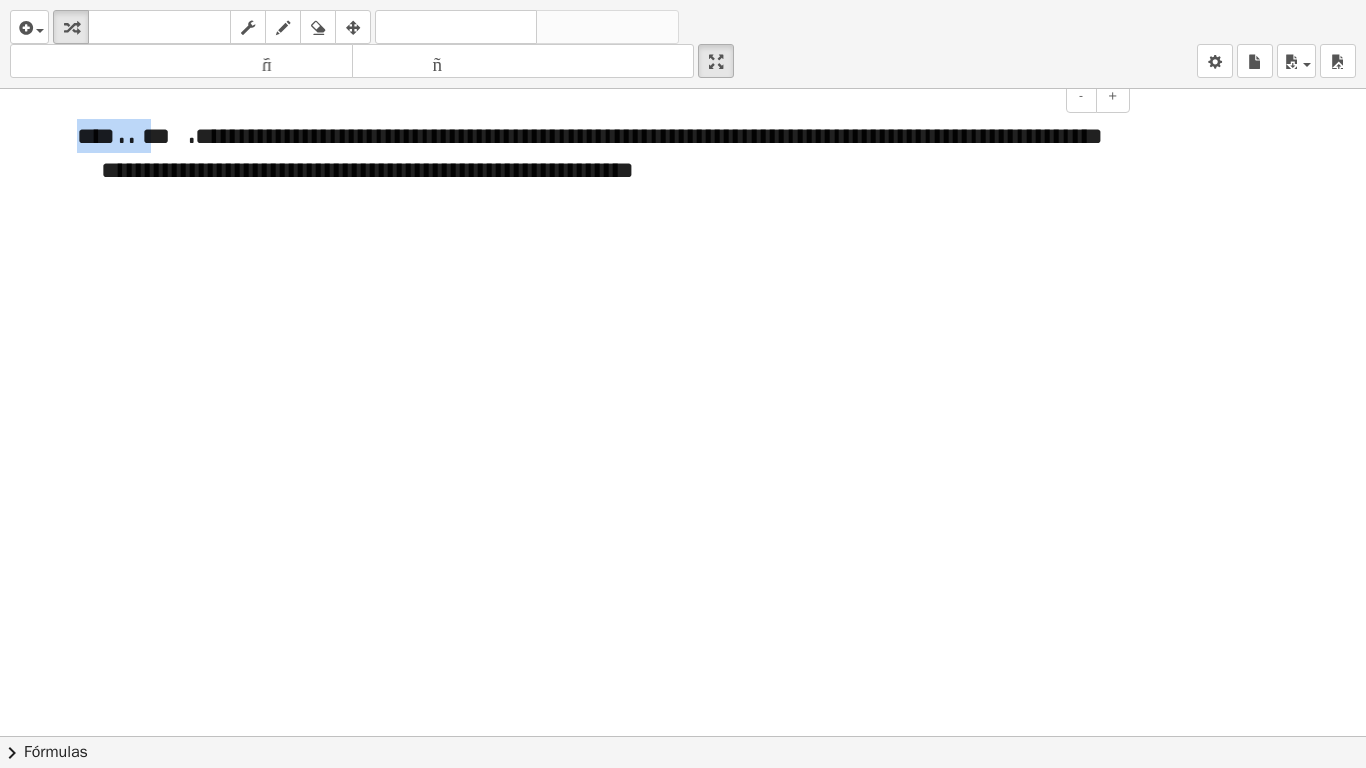 drag, startPoint x: 144, startPoint y: 139, endPoint x: 24, endPoint y: 127, distance: 120.59851 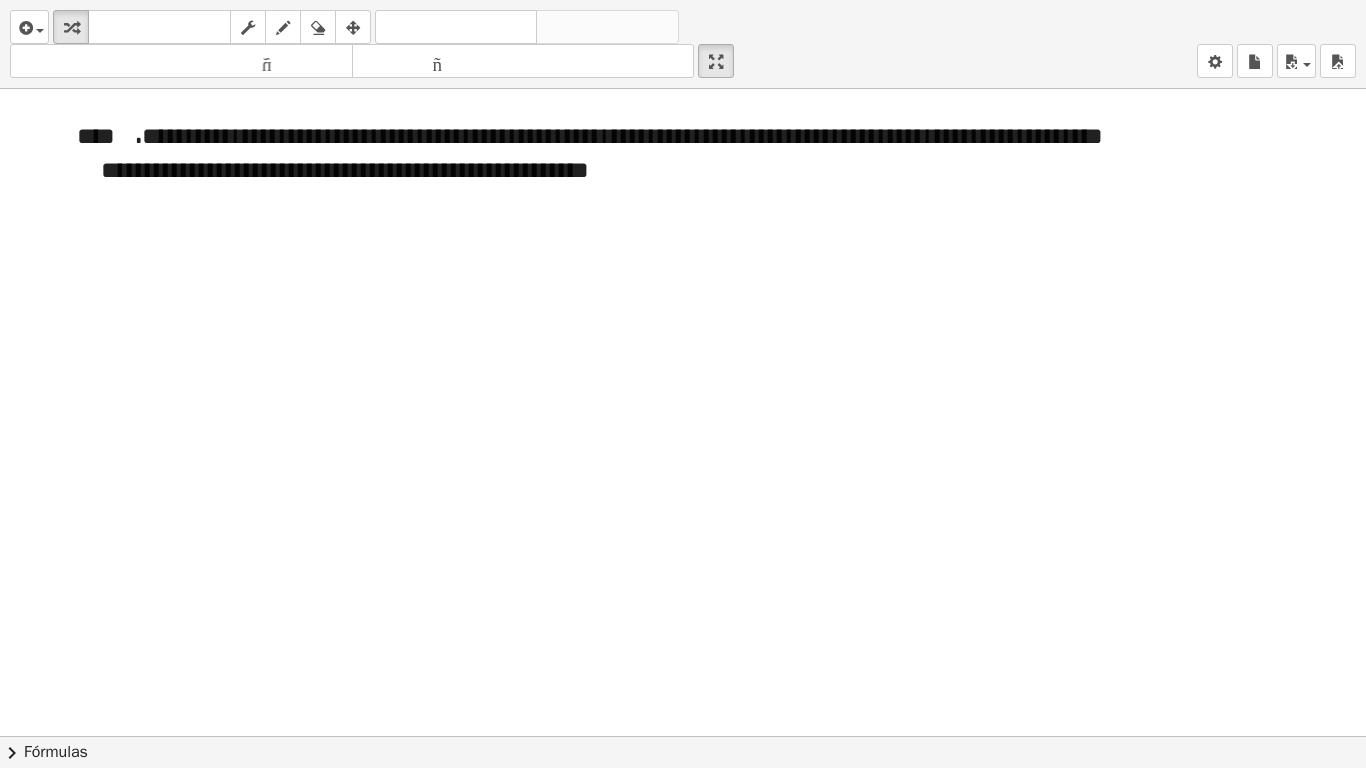 click at bounding box center (683, 736) 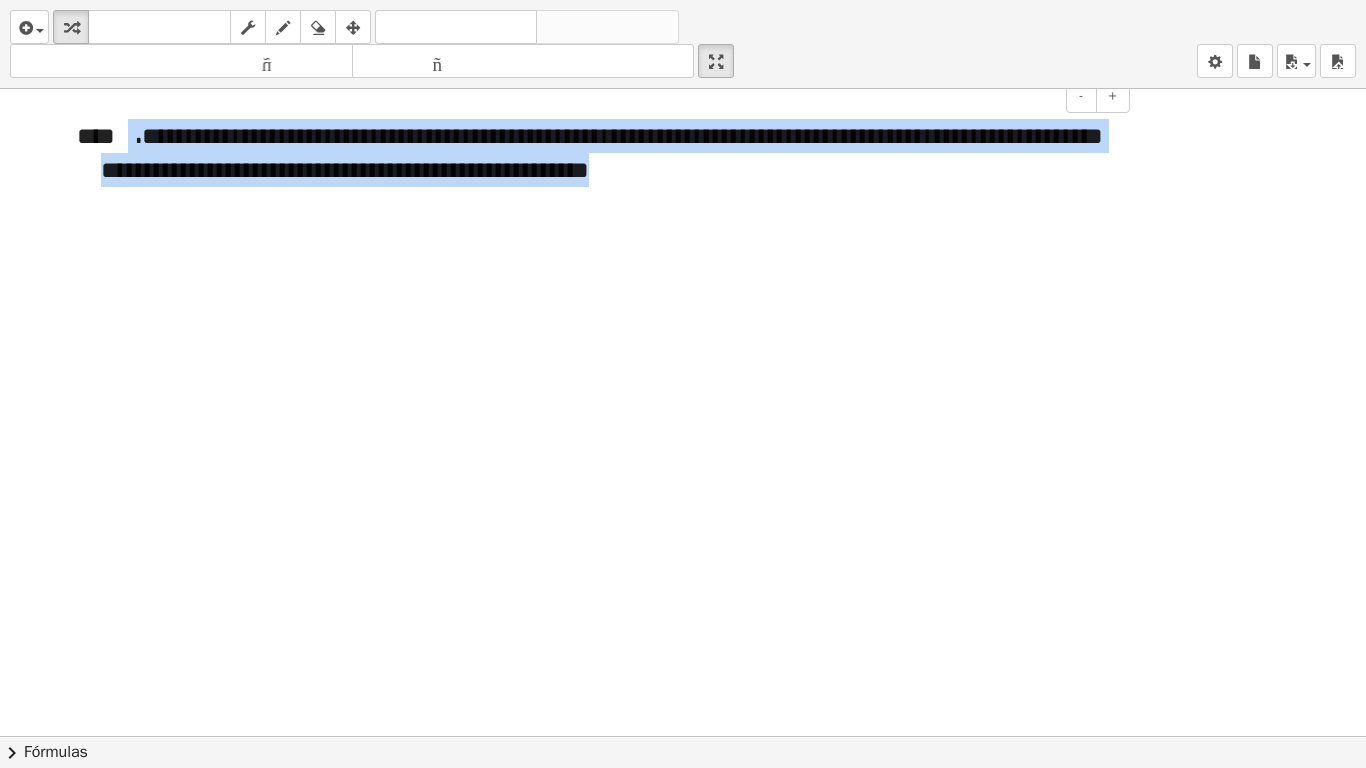 drag, startPoint x: 913, startPoint y: 174, endPoint x: 131, endPoint y: 150, distance: 782.3682 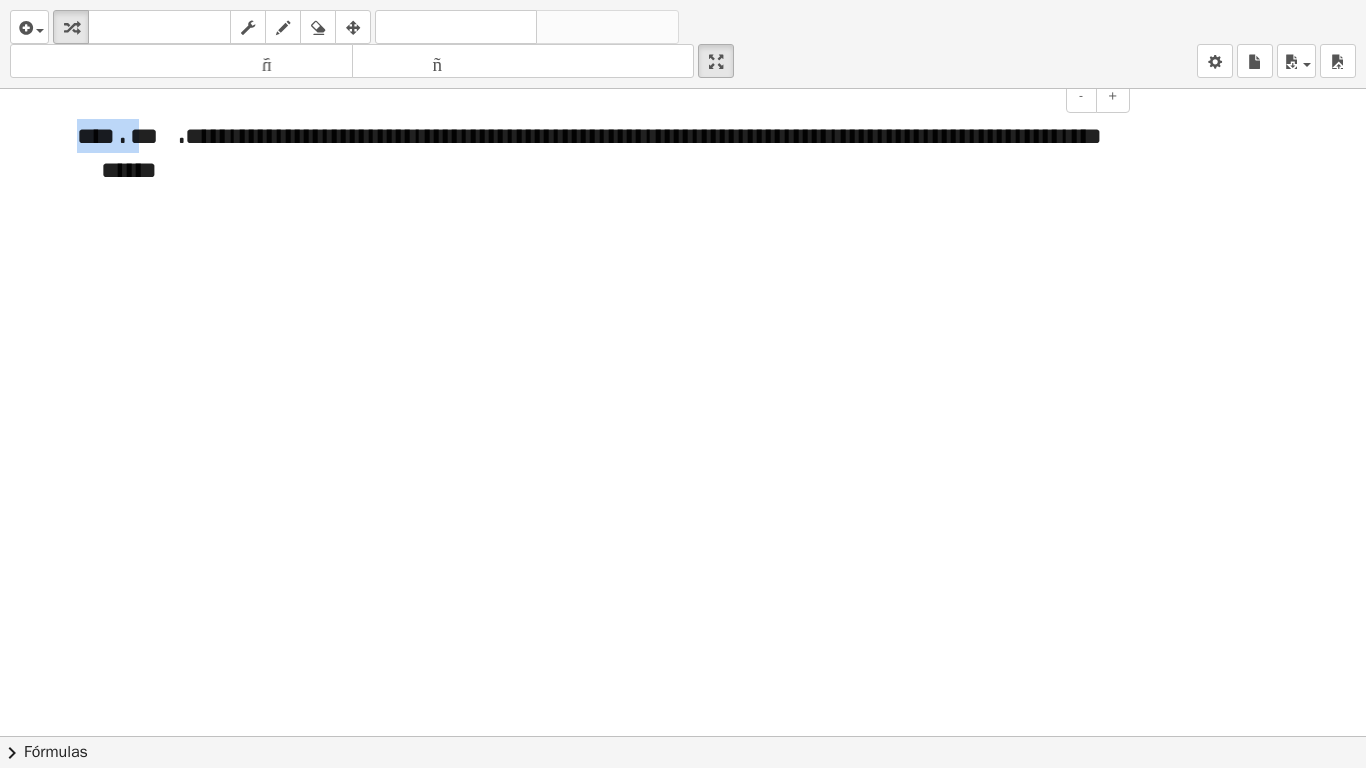 drag, startPoint x: 131, startPoint y: 131, endPoint x: 28, endPoint y: 133, distance: 103.01942 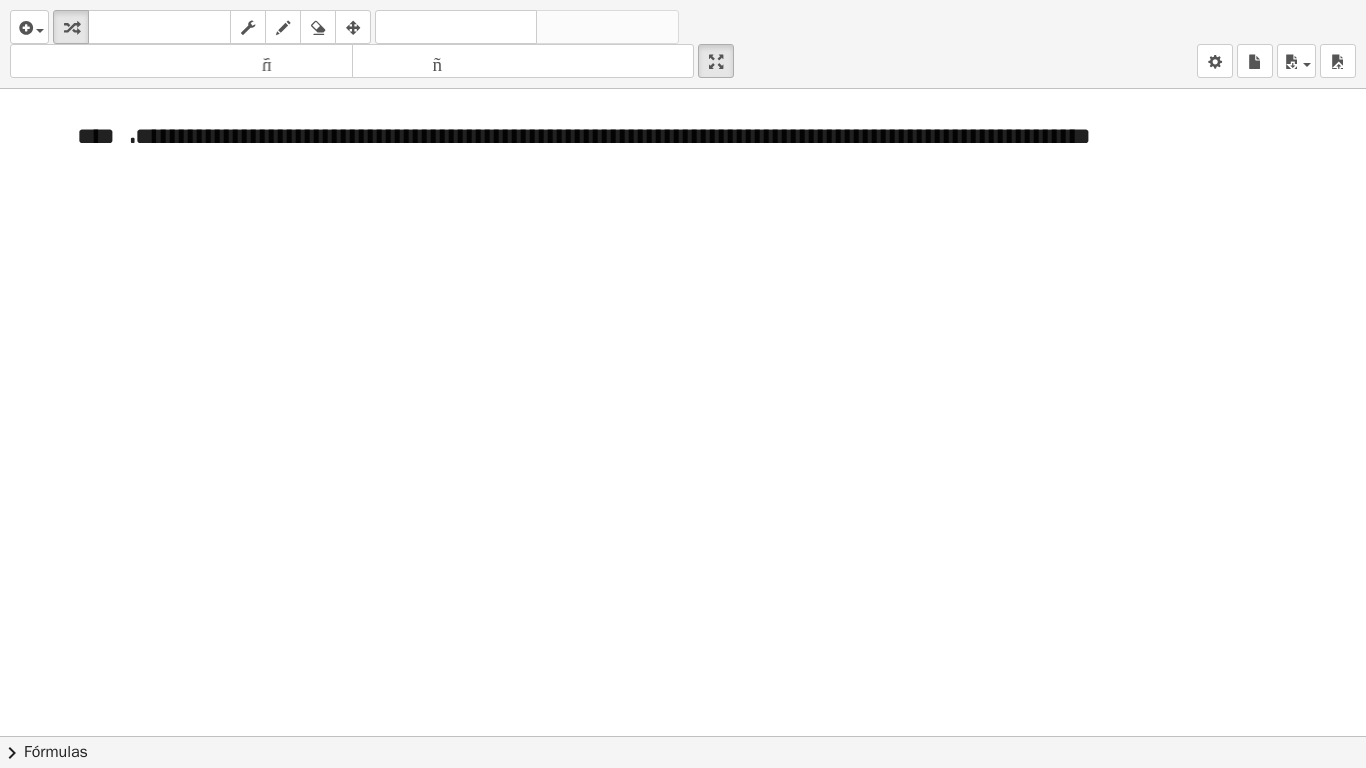 click at bounding box center (683, 736) 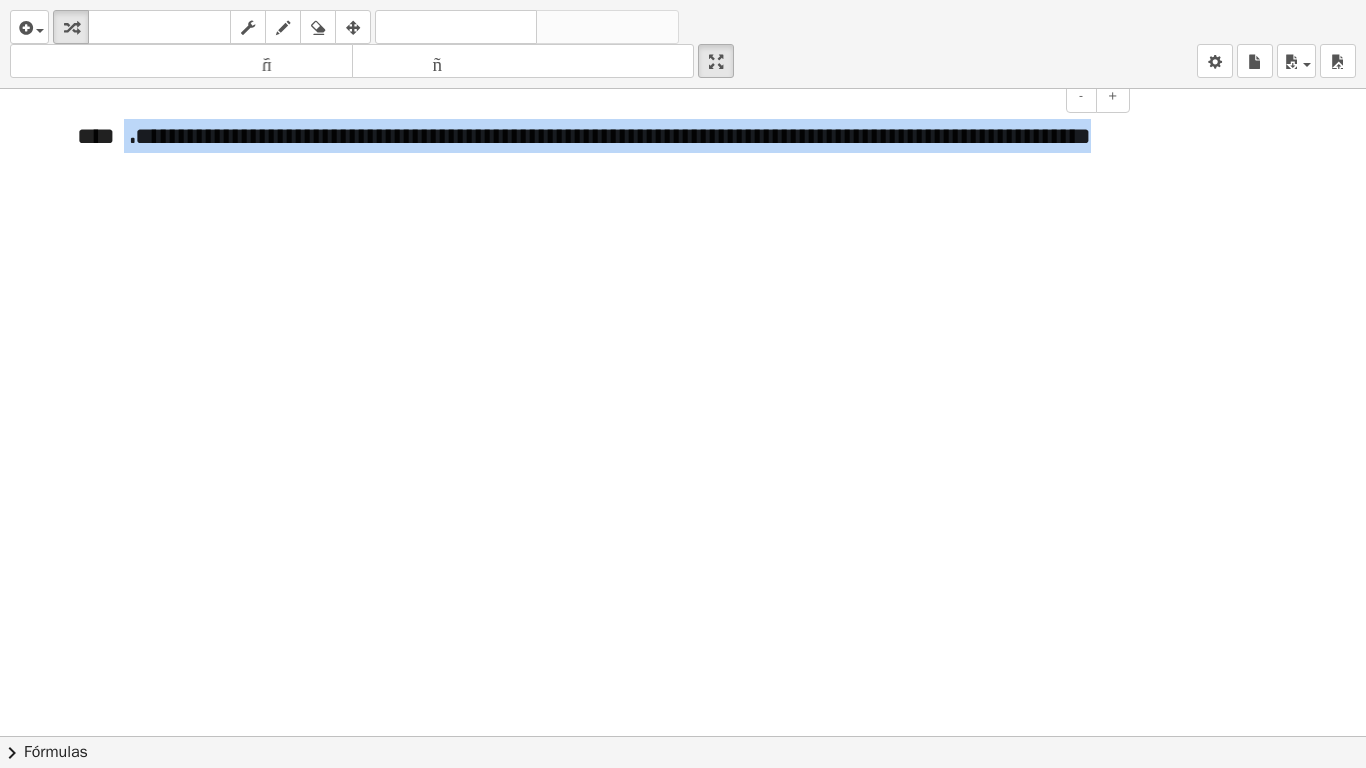 drag, startPoint x: 379, startPoint y: 171, endPoint x: 128, endPoint y: 129, distance: 254.48969 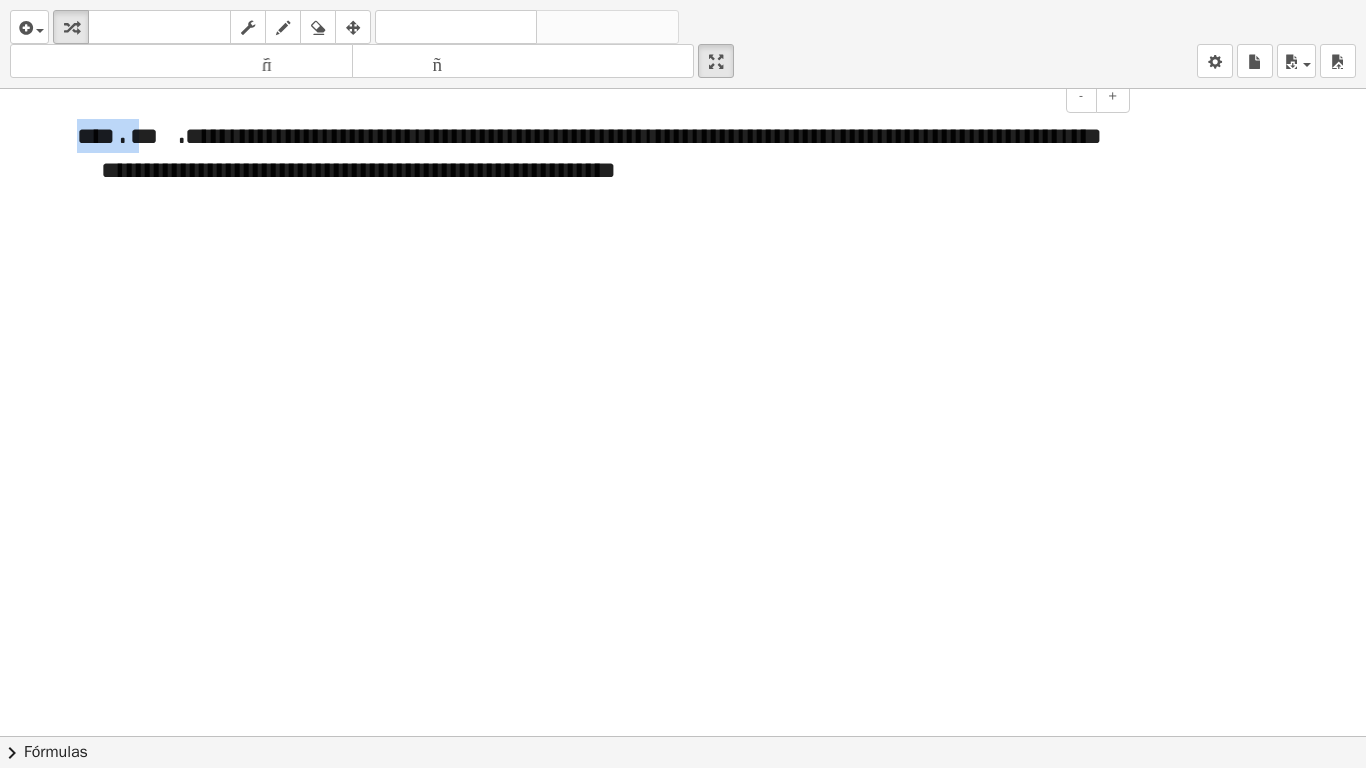 drag, startPoint x: 137, startPoint y: 135, endPoint x: 0, endPoint y: 128, distance: 137.17871 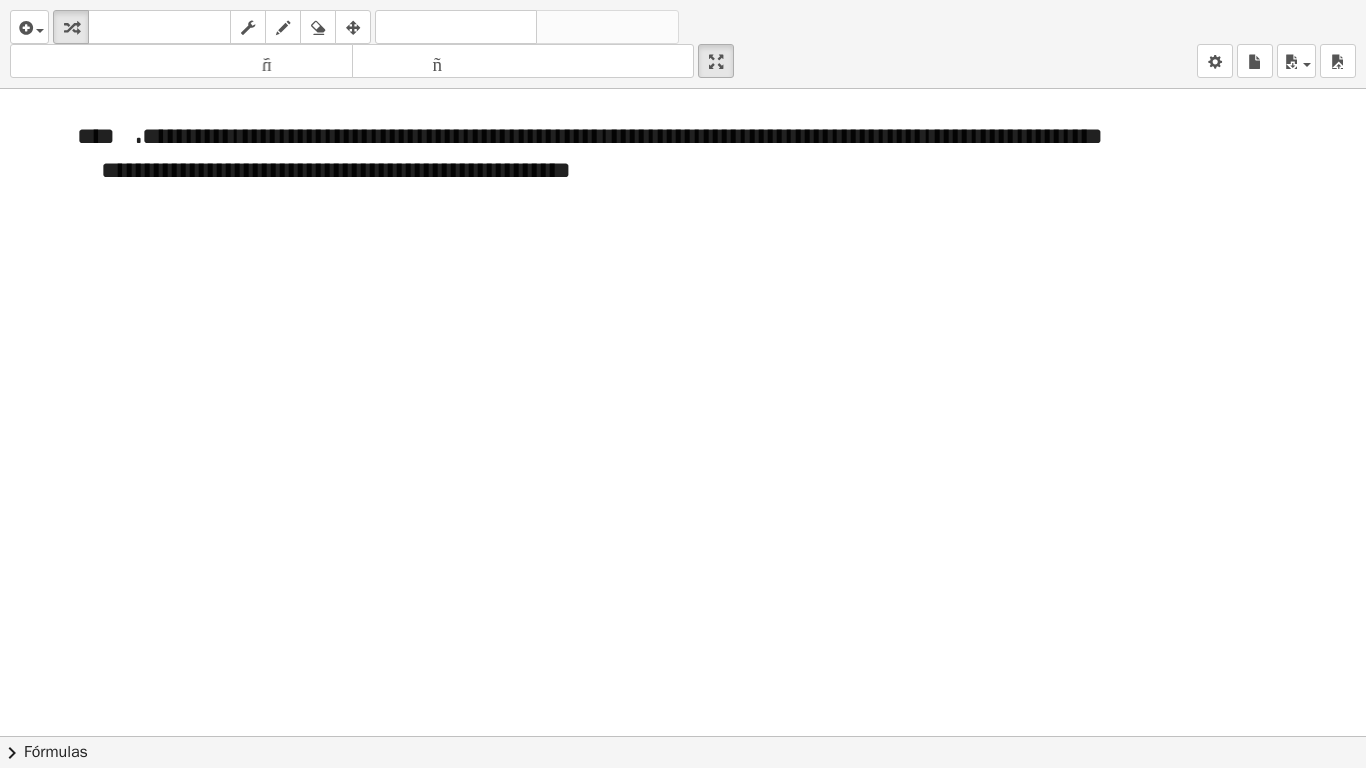 click at bounding box center [683, 736] 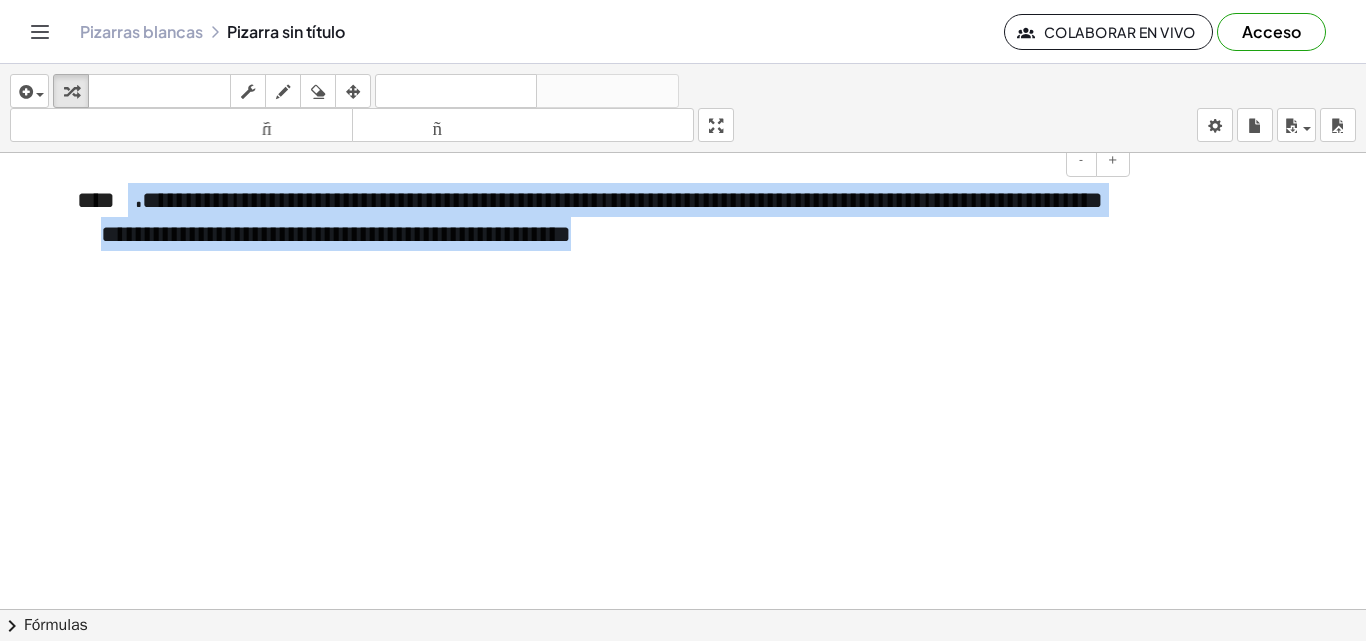 drag, startPoint x: 874, startPoint y: 233, endPoint x: 125, endPoint y: 192, distance: 750.12134 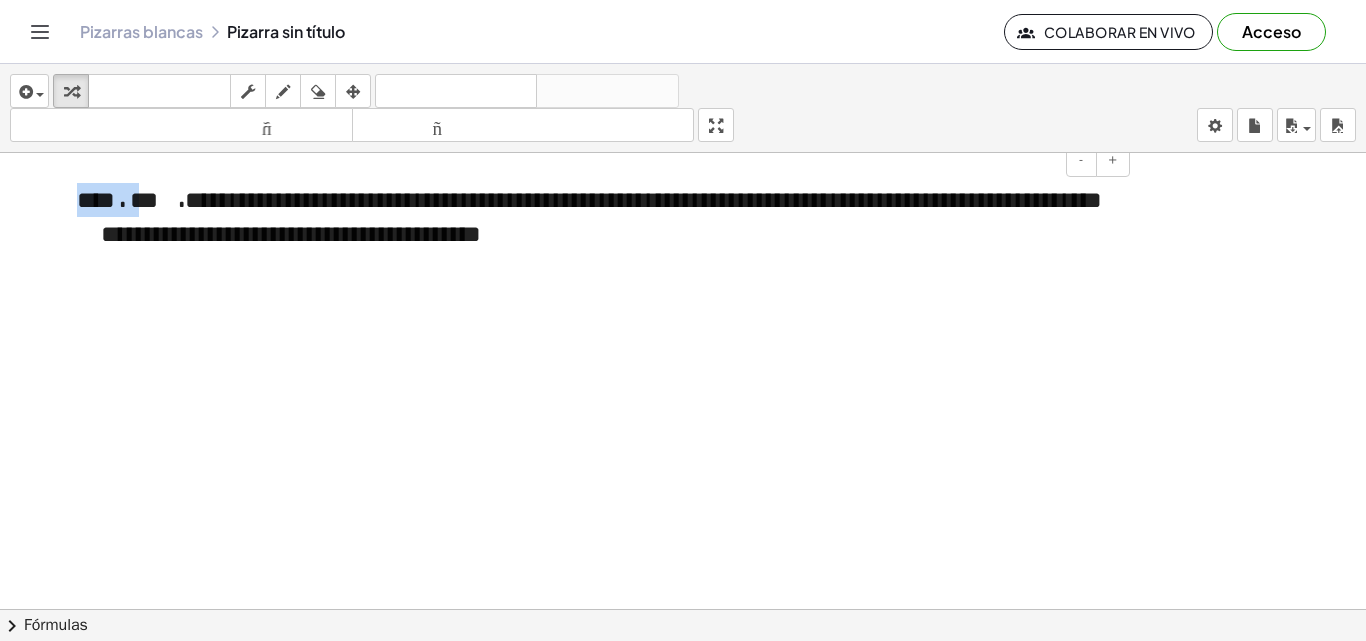 drag, startPoint x: 133, startPoint y: 202, endPoint x: 0, endPoint y: 198, distance: 133.06013 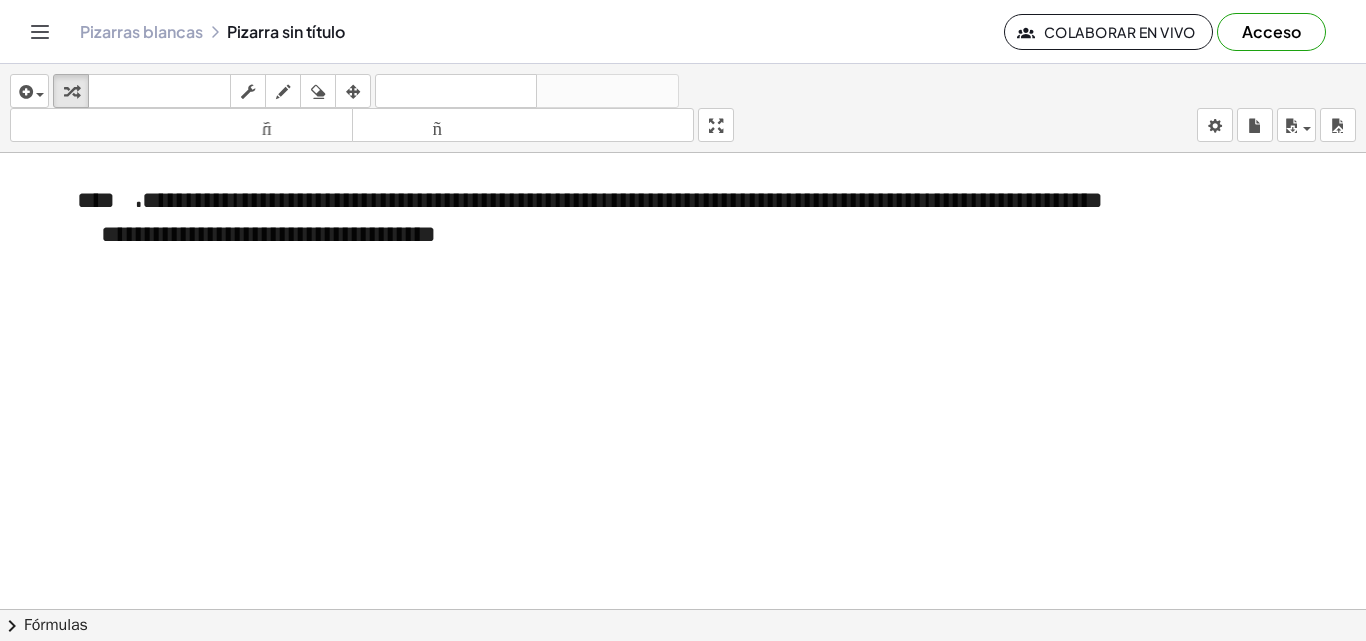 click at bounding box center (683, 609) 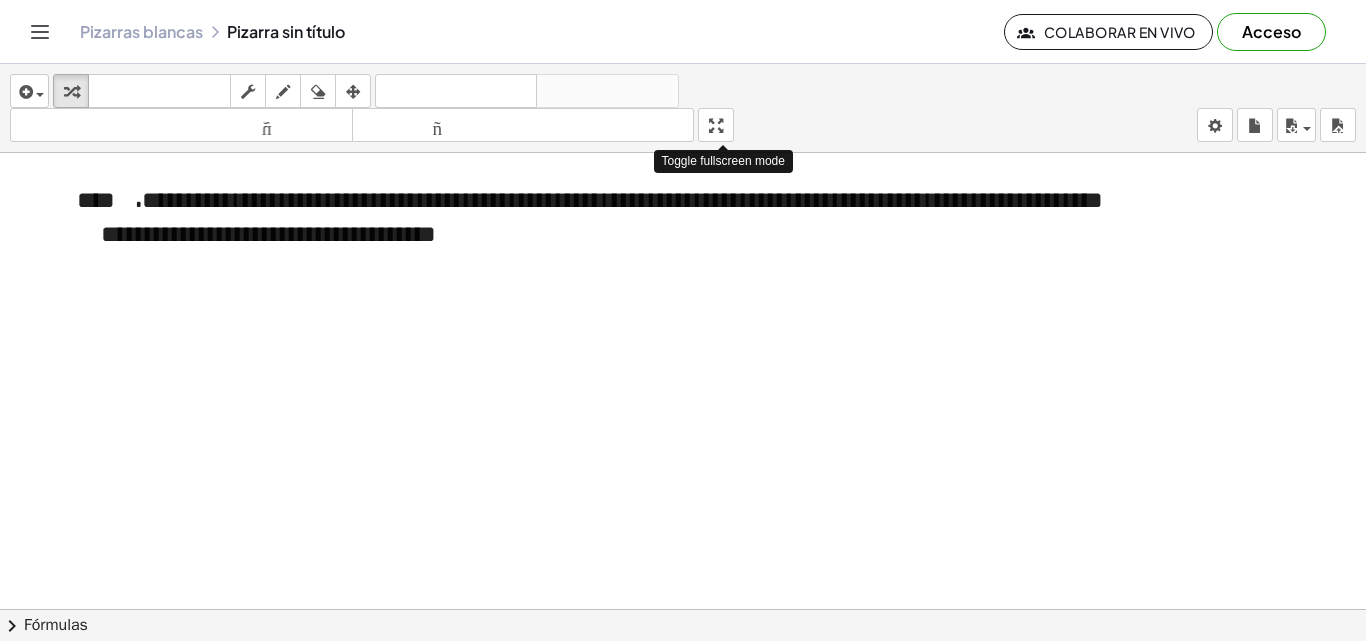 drag, startPoint x: 727, startPoint y: 127, endPoint x: 727, endPoint y: 214, distance: 87 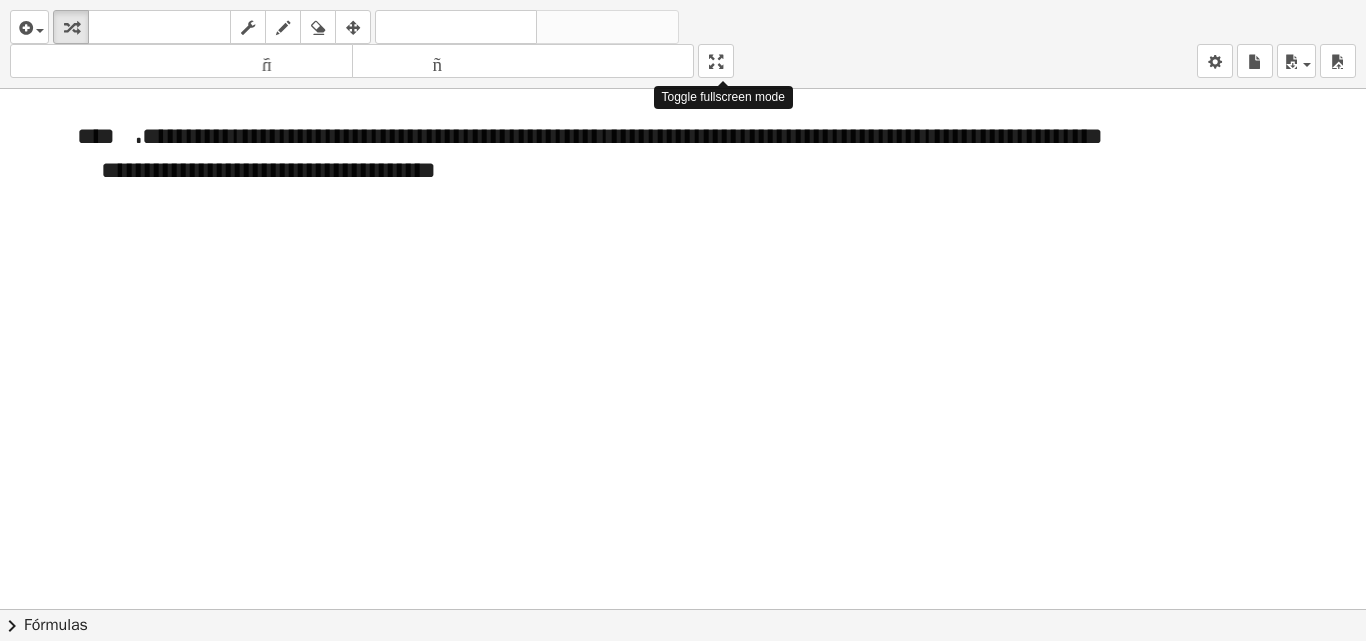 click on "**********" at bounding box center (683, 320) 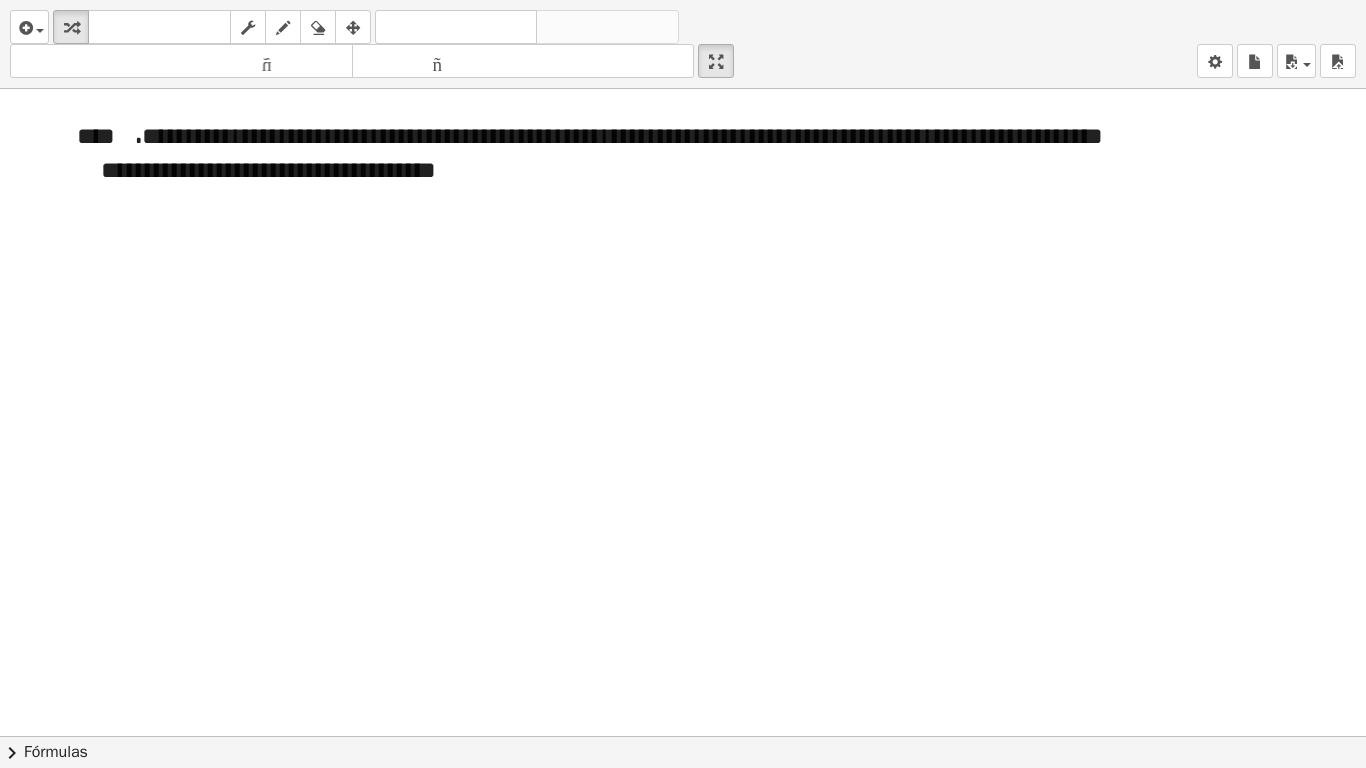 drag, startPoint x: 806, startPoint y: 509, endPoint x: 636, endPoint y: 363, distance: 224.08926 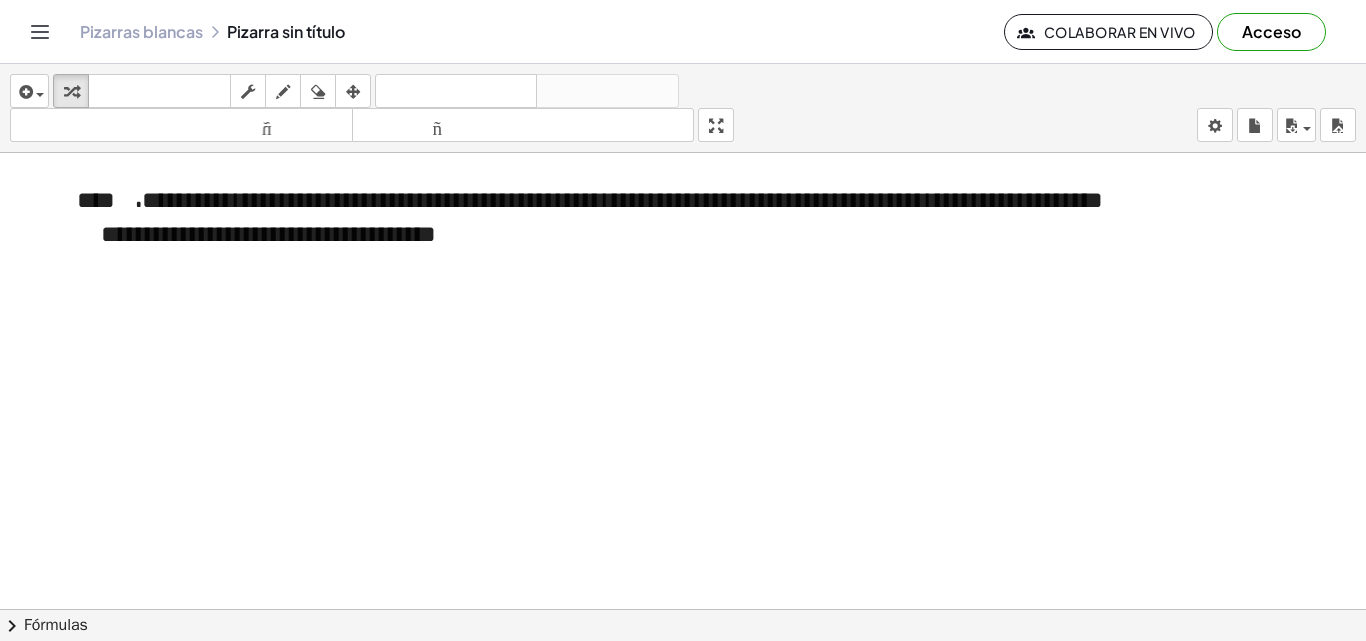 drag, startPoint x: 715, startPoint y: 123, endPoint x: 715, endPoint y: 210, distance: 87 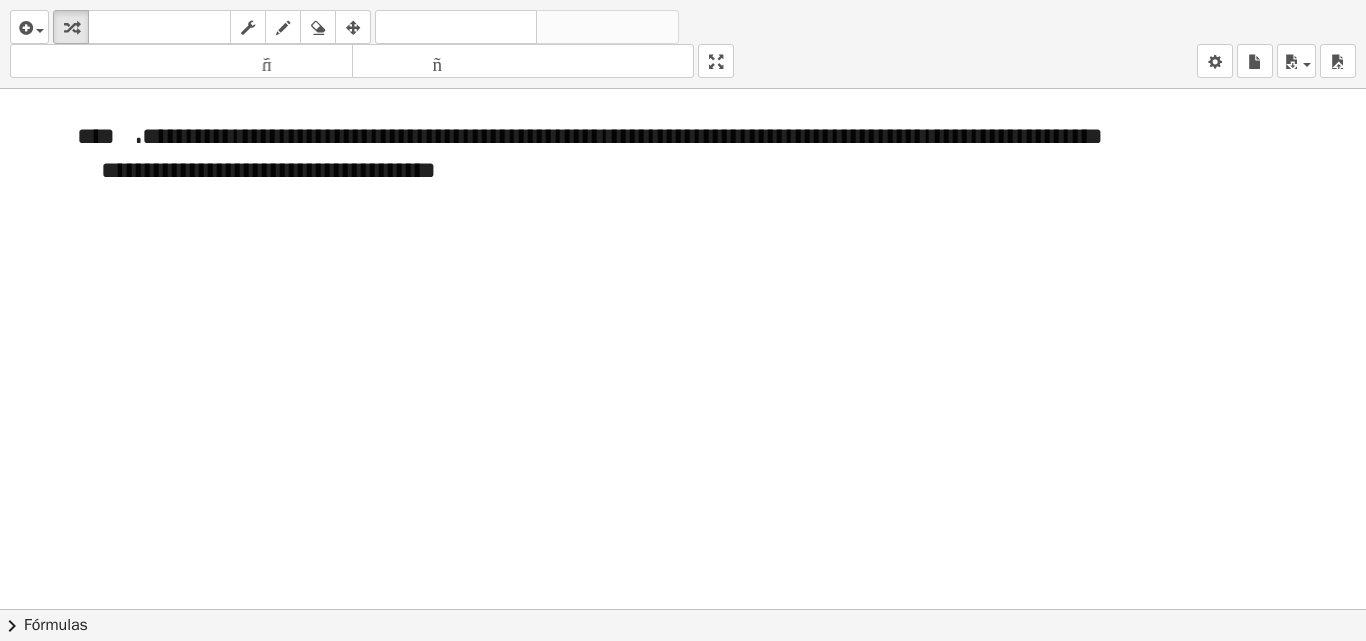 click on "**********" at bounding box center [683, 320] 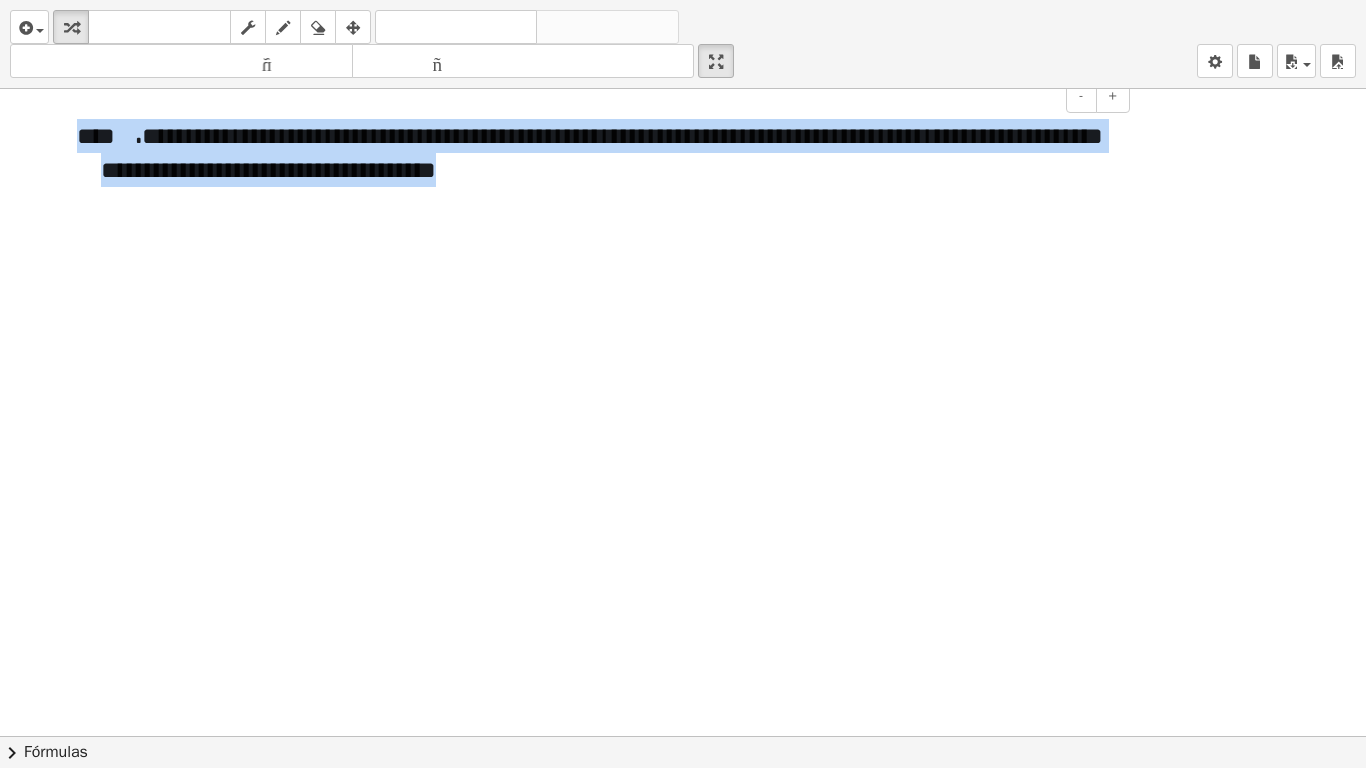 drag, startPoint x: 713, startPoint y: 168, endPoint x: 83, endPoint y: 119, distance: 631.9027 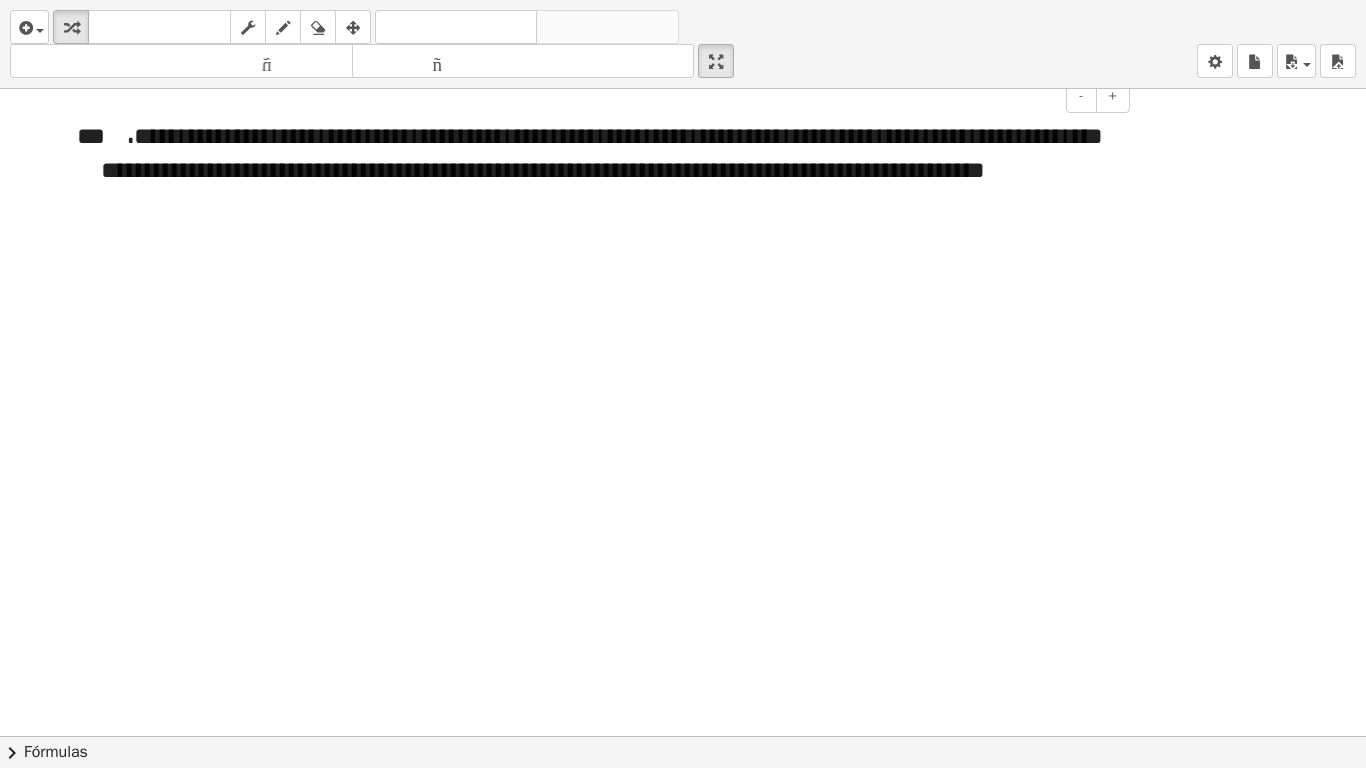 click on "**" at bounding box center [91, 136] 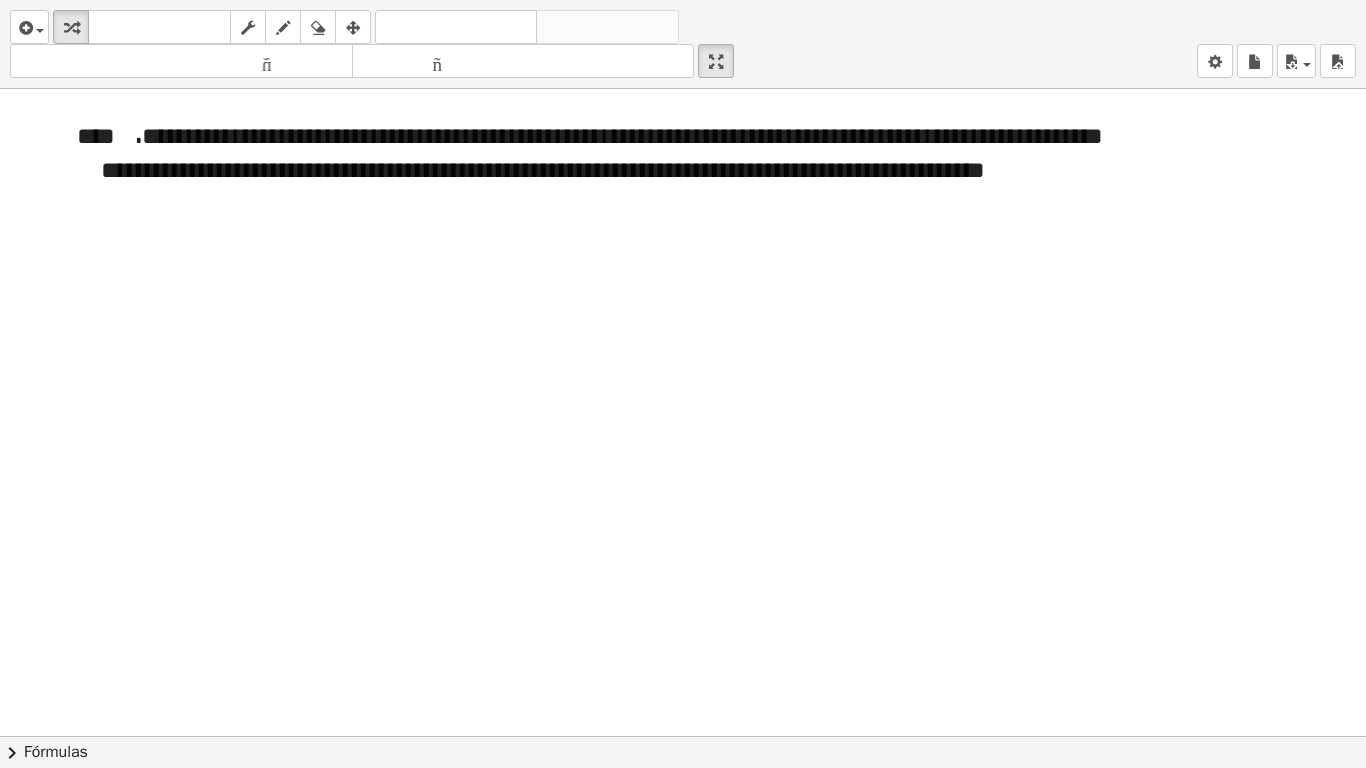click at bounding box center (683, 736) 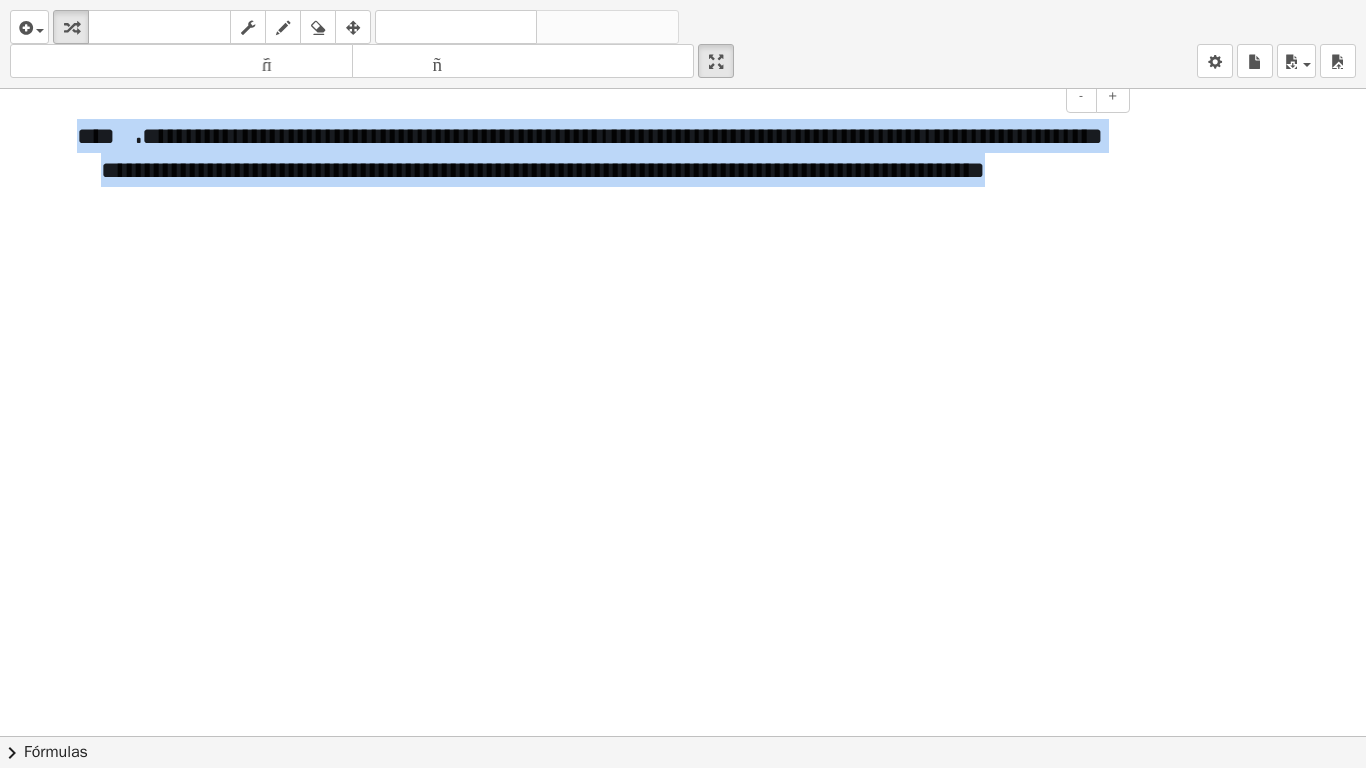 drag, startPoint x: 362, startPoint y: 200, endPoint x: 0, endPoint y: 135, distance: 367.78934 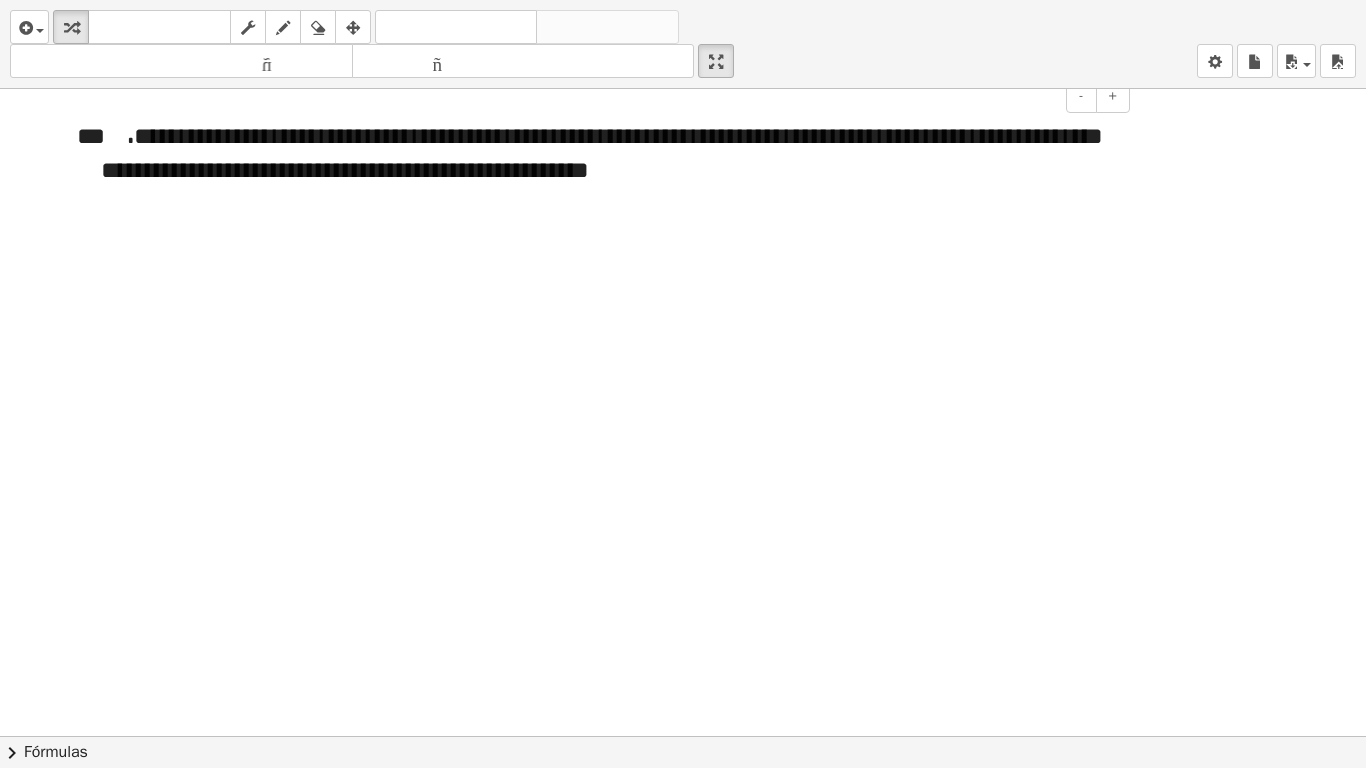 click on "**" at bounding box center [91, 136] 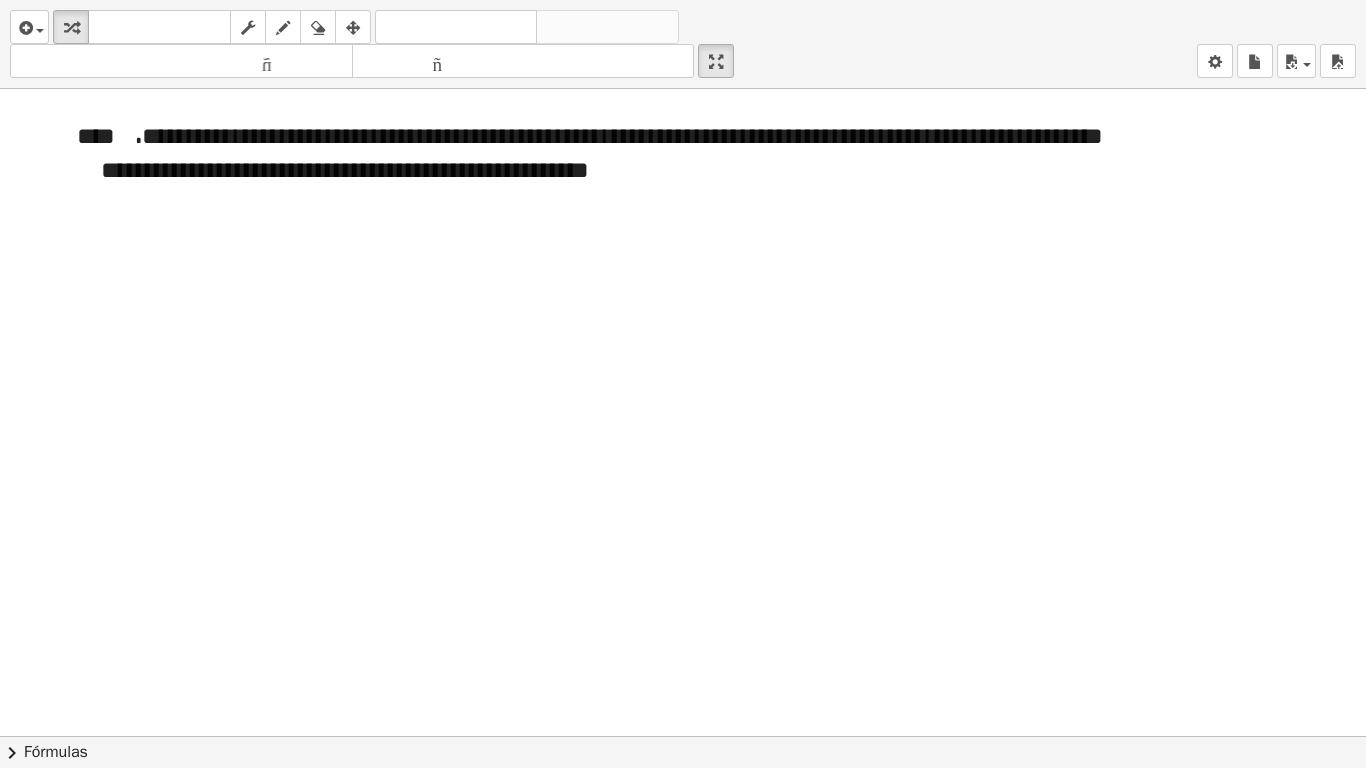 click at bounding box center (683, 736) 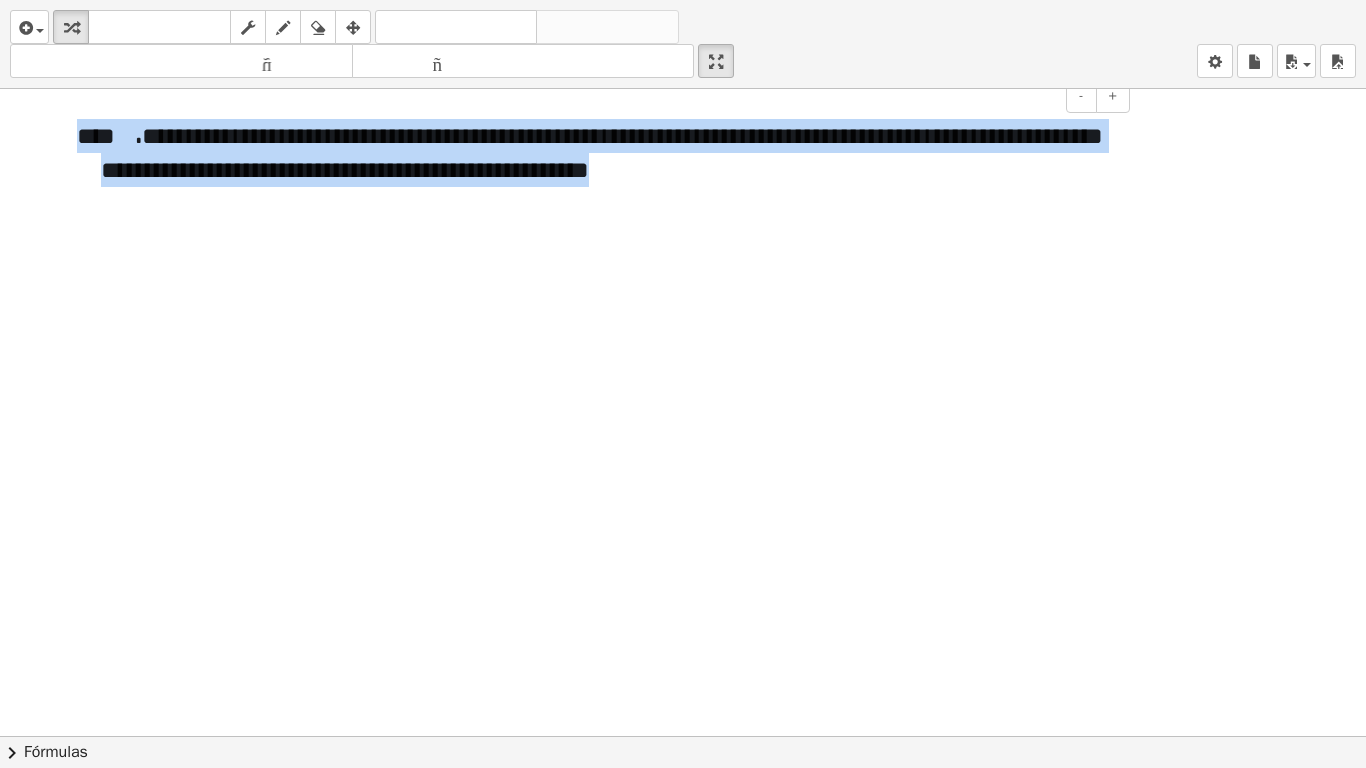 drag, startPoint x: 918, startPoint y: 169, endPoint x: 72, endPoint y: 146, distance: 846.31256 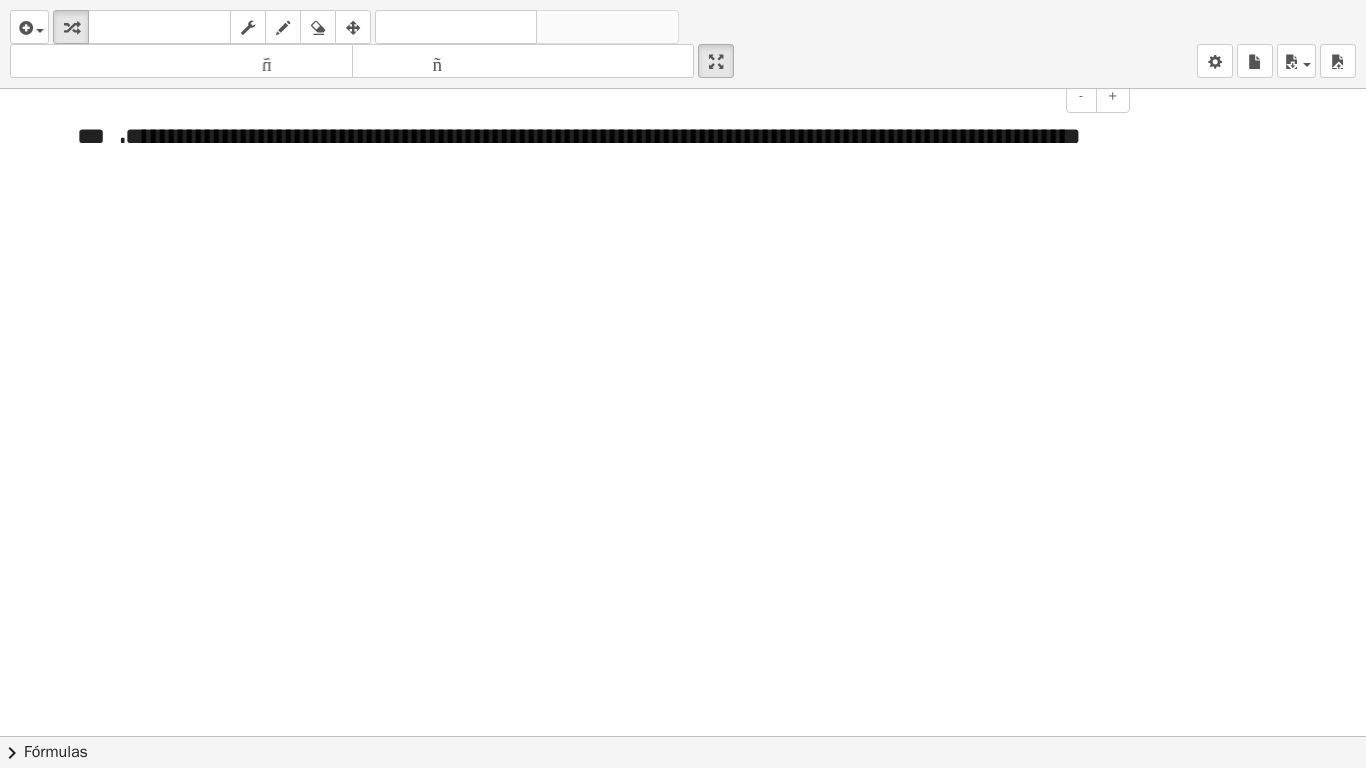 click on "**" at bounding box center [91, 136] 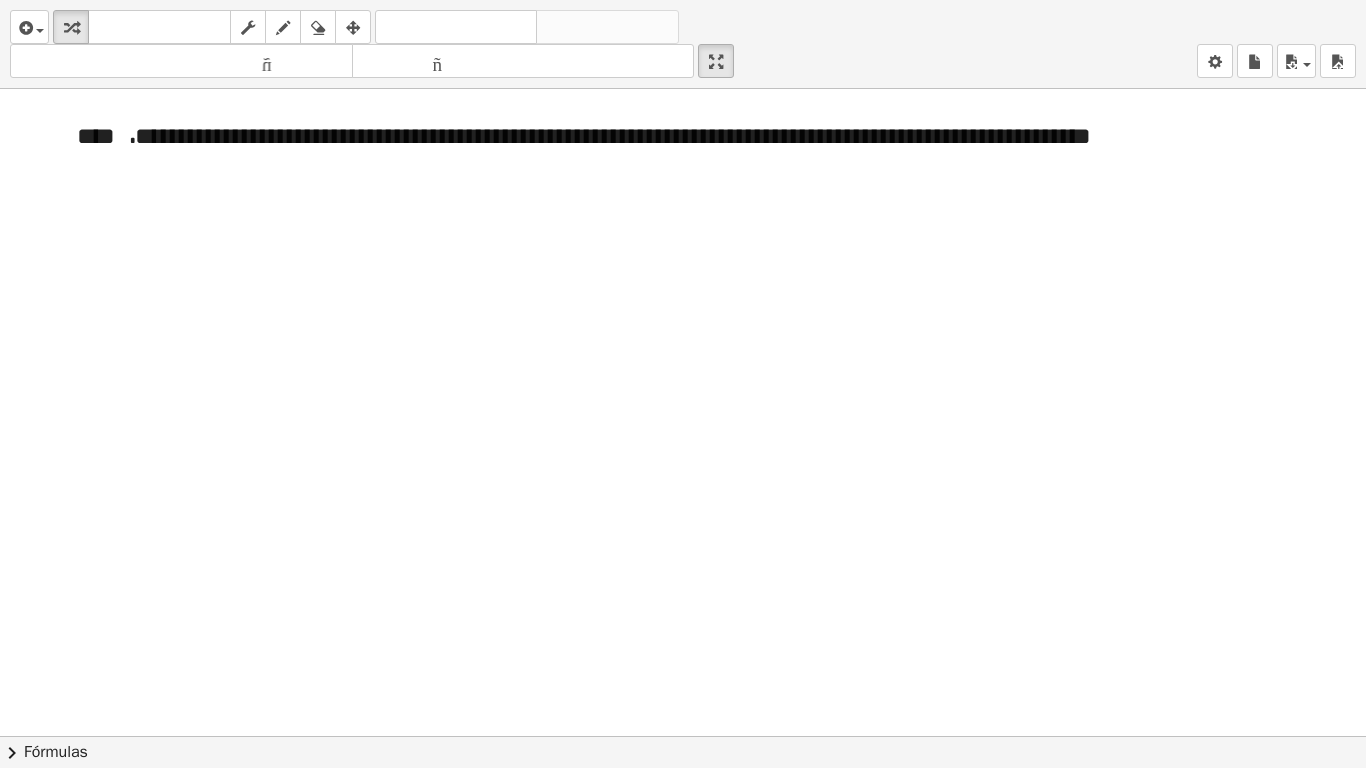 click at bounding box center [683, 736] 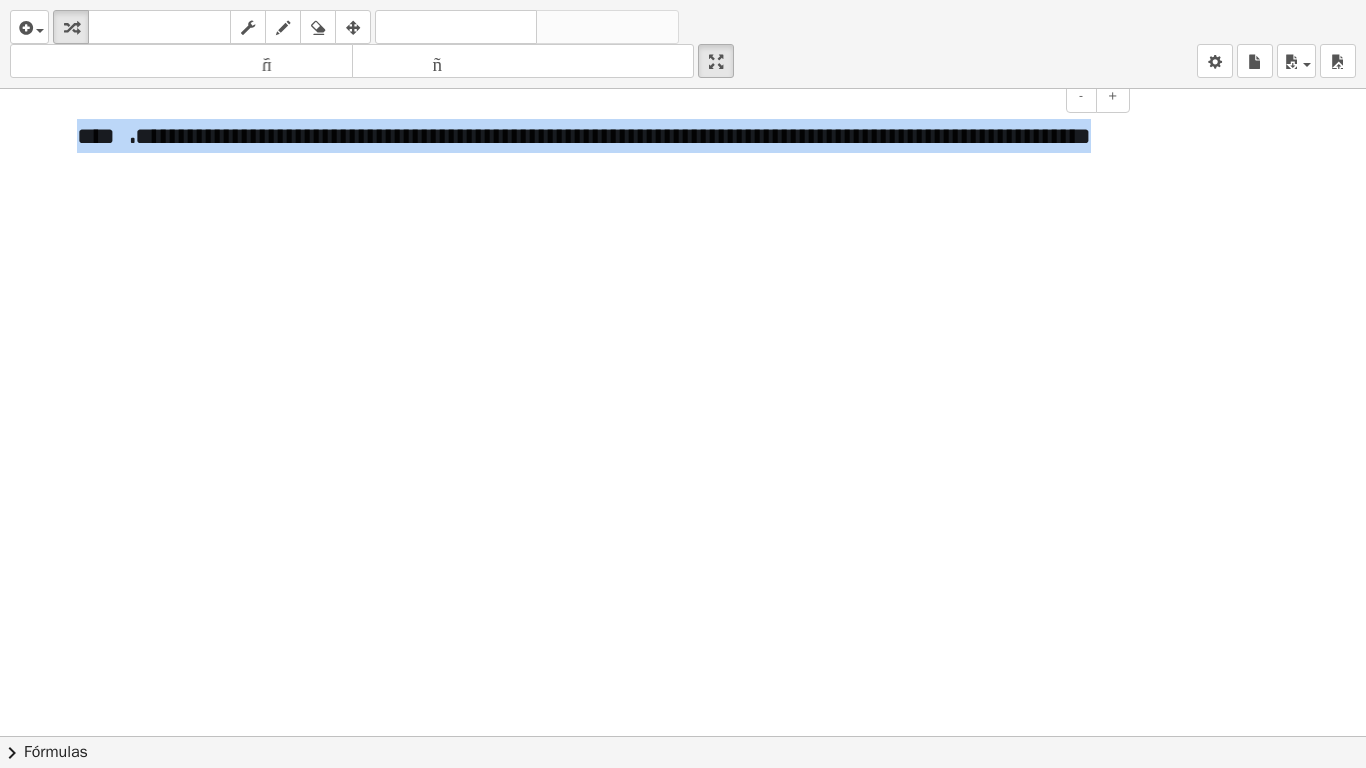 drag, startPoint x: 390, startPoint y: 174, endPoint x: 66, endPoint y: 139, distance: 325.88495 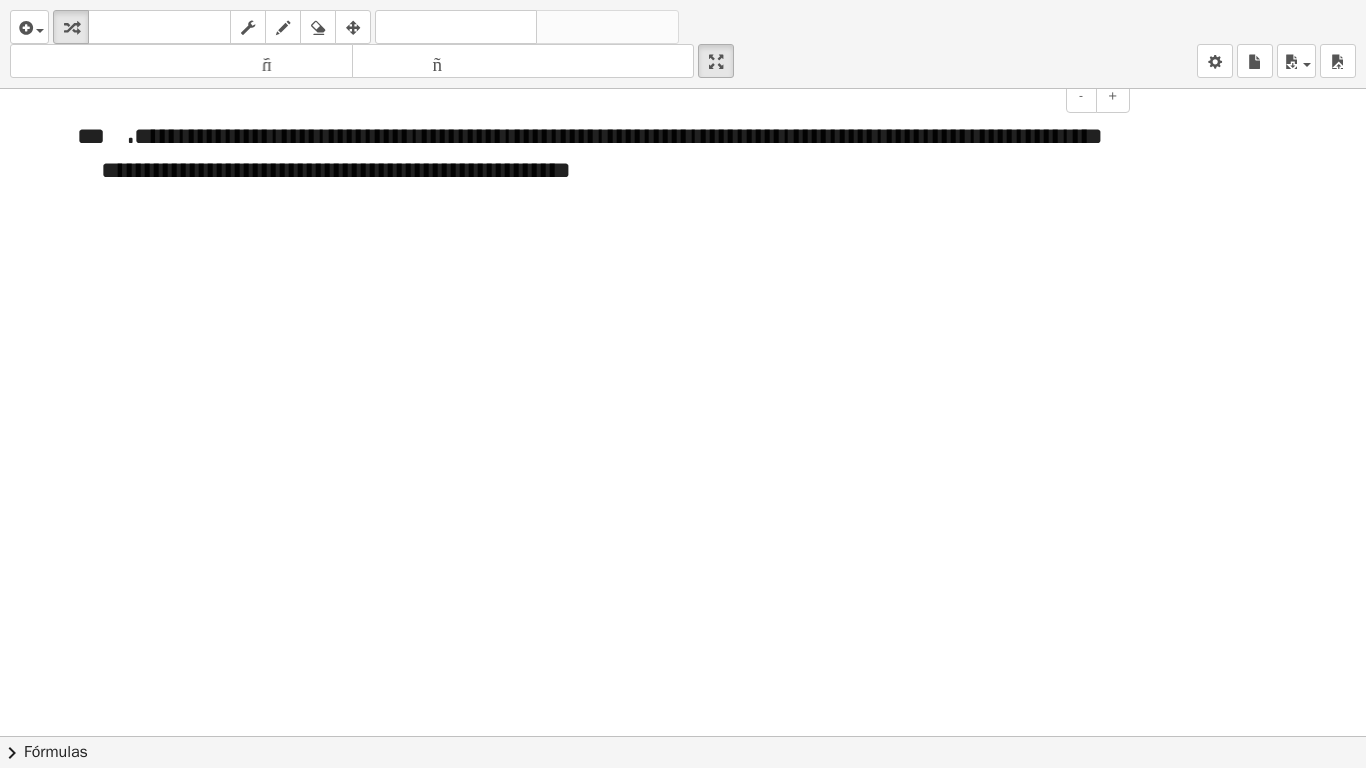 click on "**" at bounding box center [91, 136] 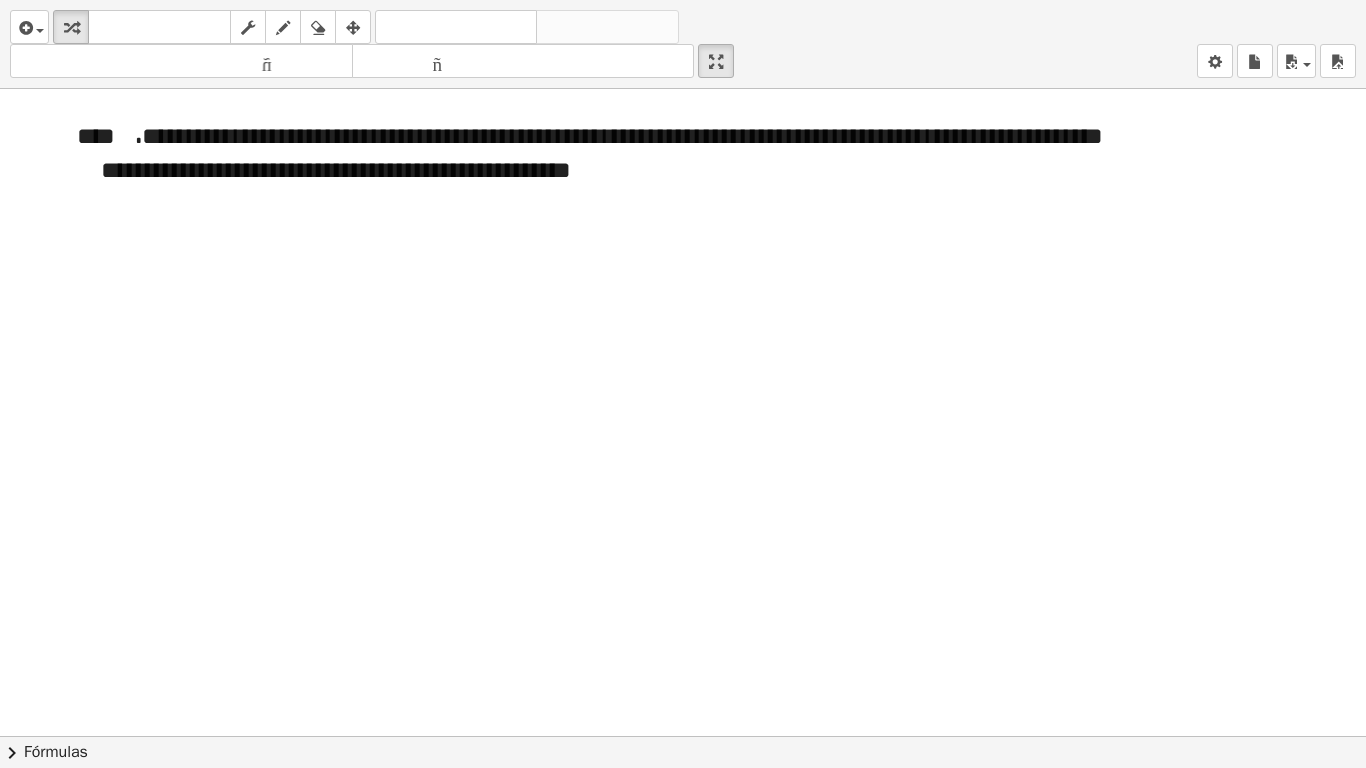 click at bounding box center (683, 736) 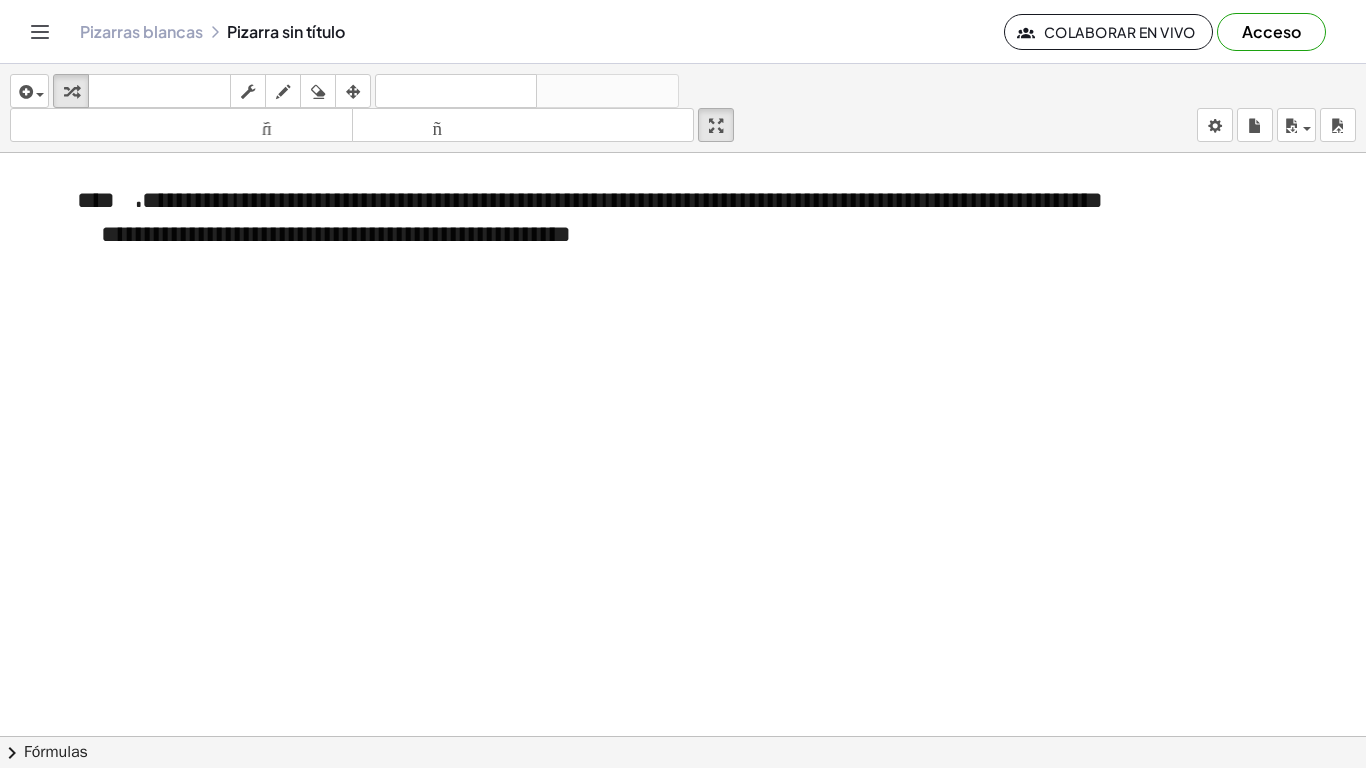 click on "**********" at bounding box center (683, 384) 